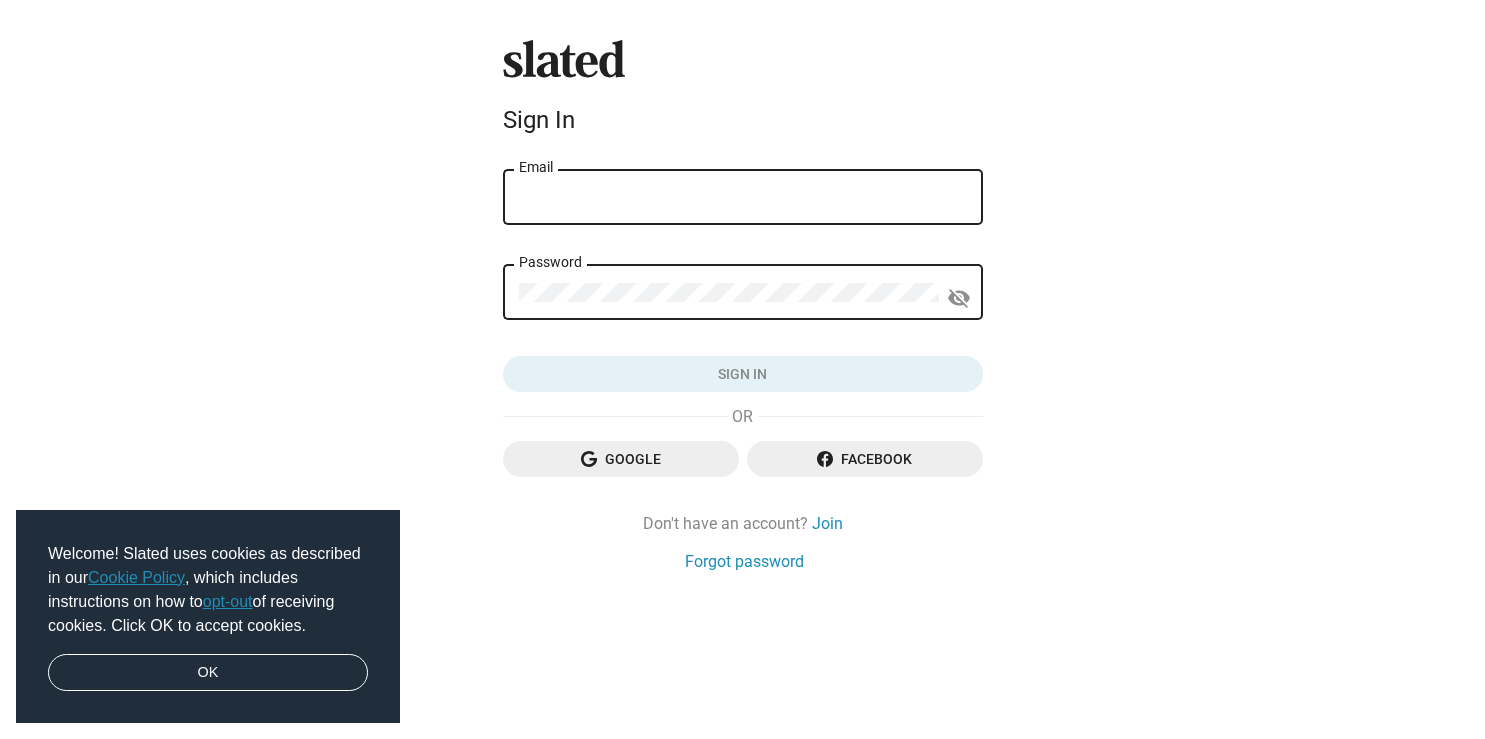 scroll, scrollTop: 0, scrollLeft: 0, axis: both 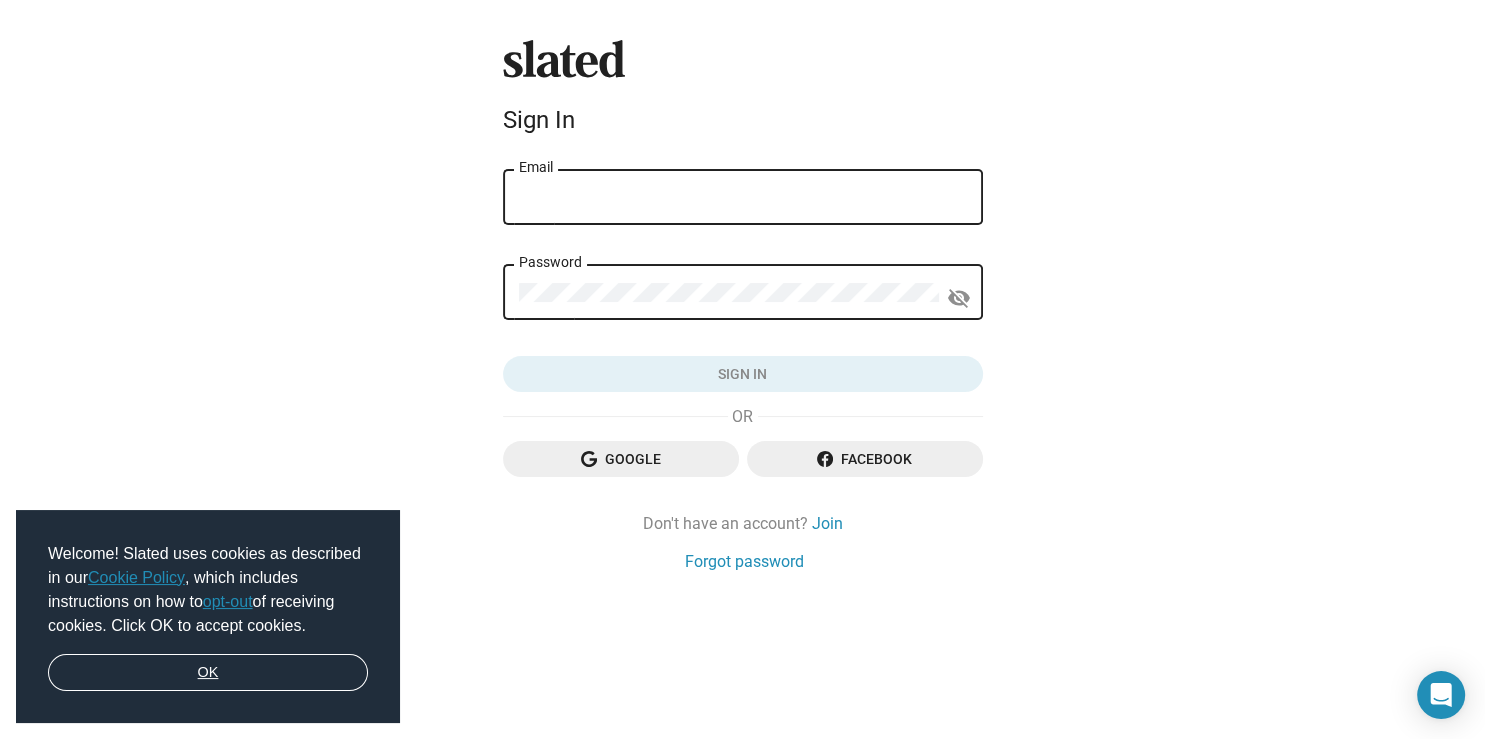 click on "OK" at bounding box center (208, 673) 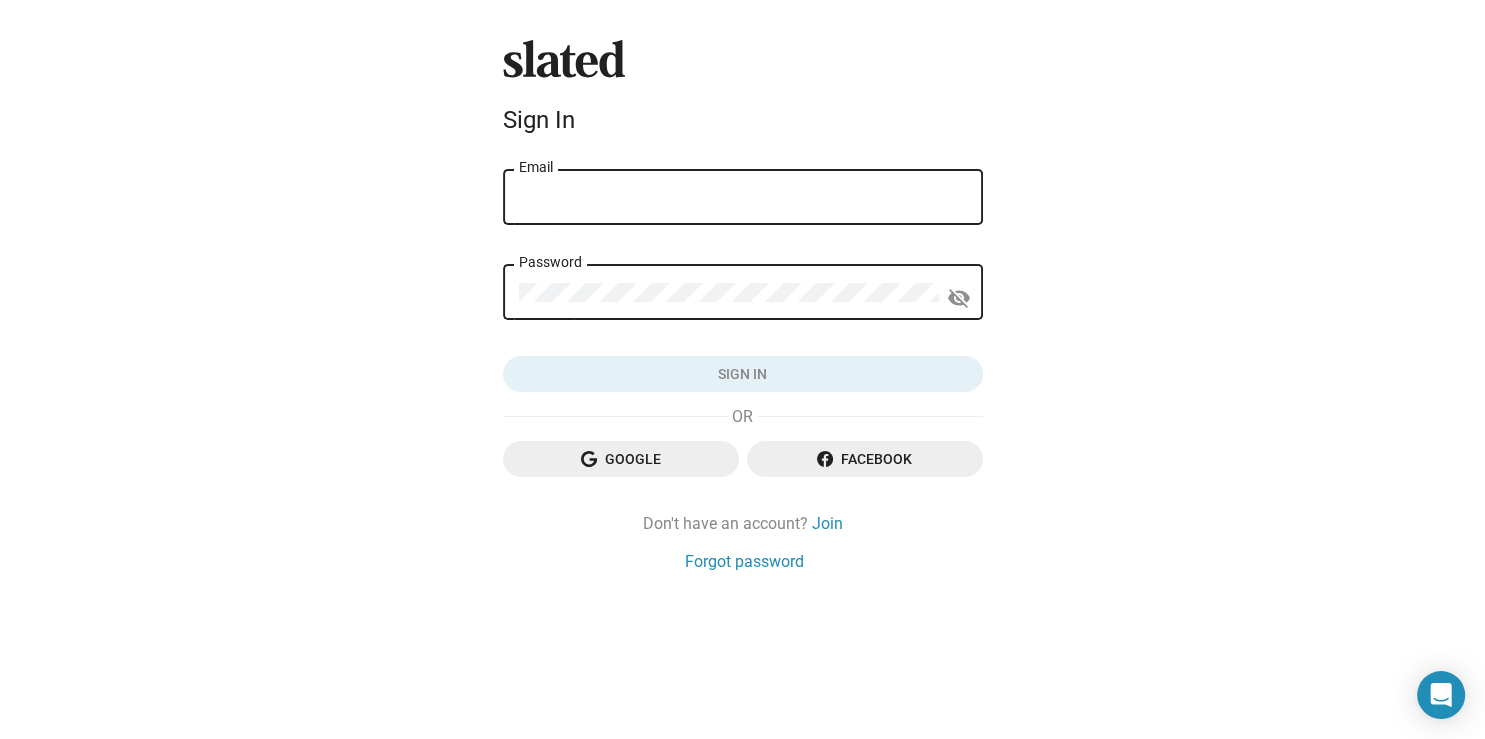 click on "Email" at bounding box center [743, 198] 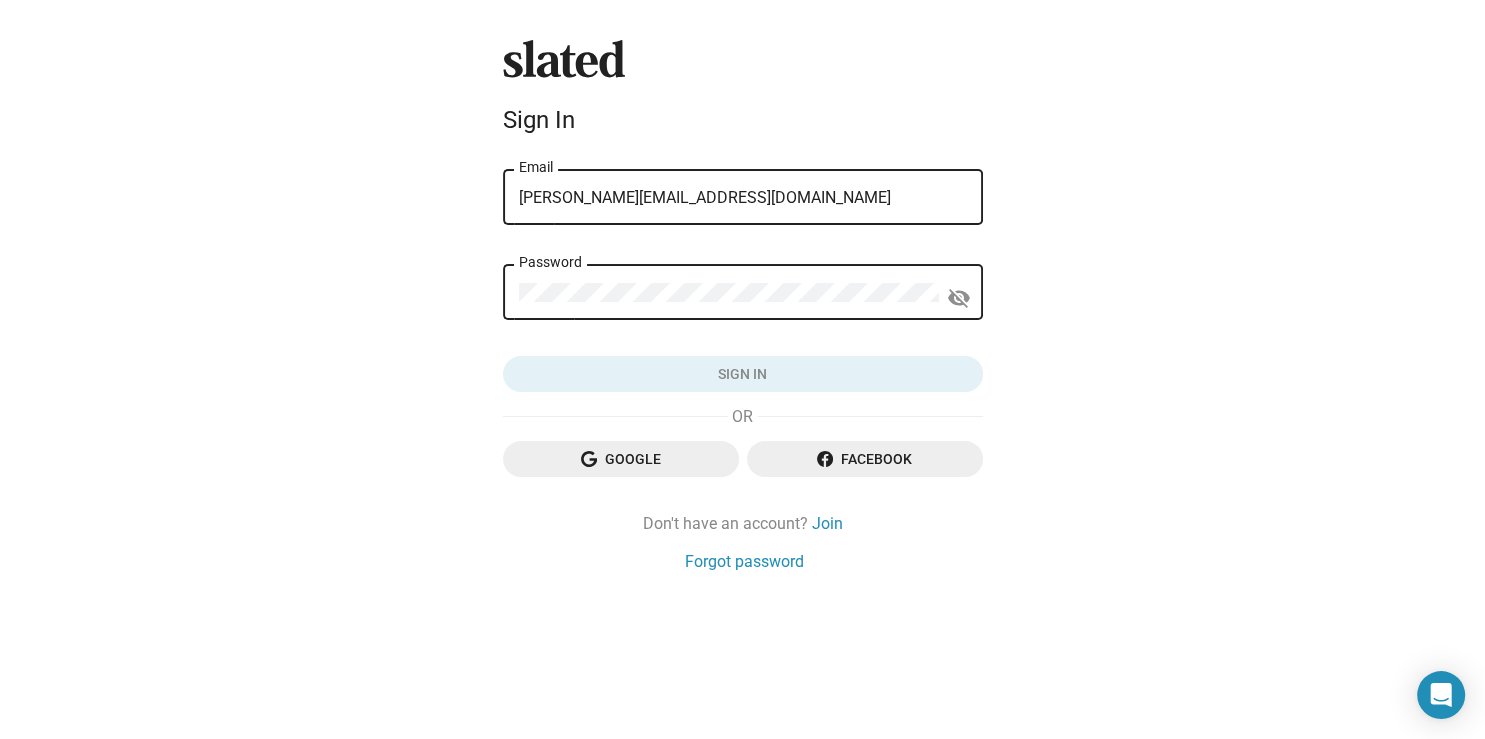 type on "[PERSON_NAME][EMAIL_ADDRESS][DOMAIN_NAME]" 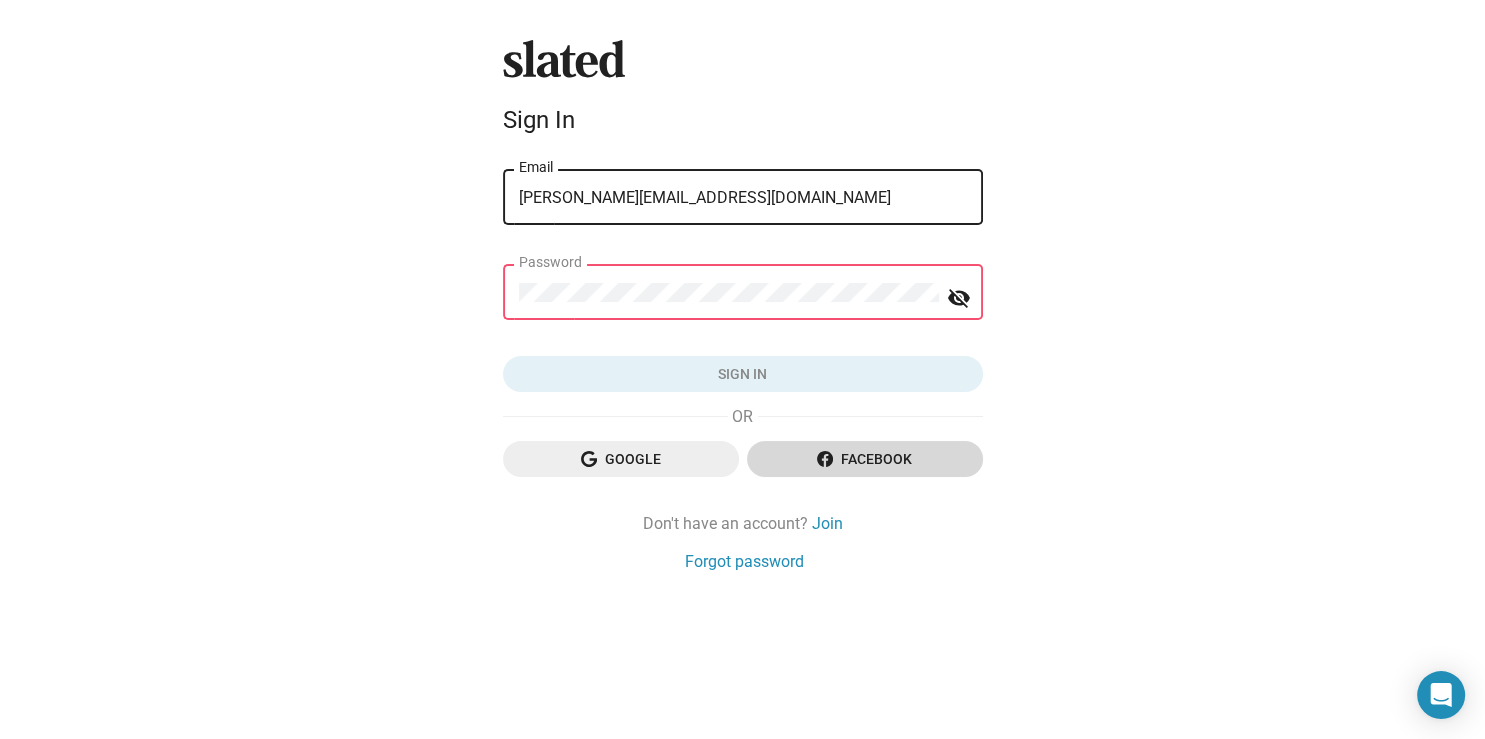click on "Facebook" 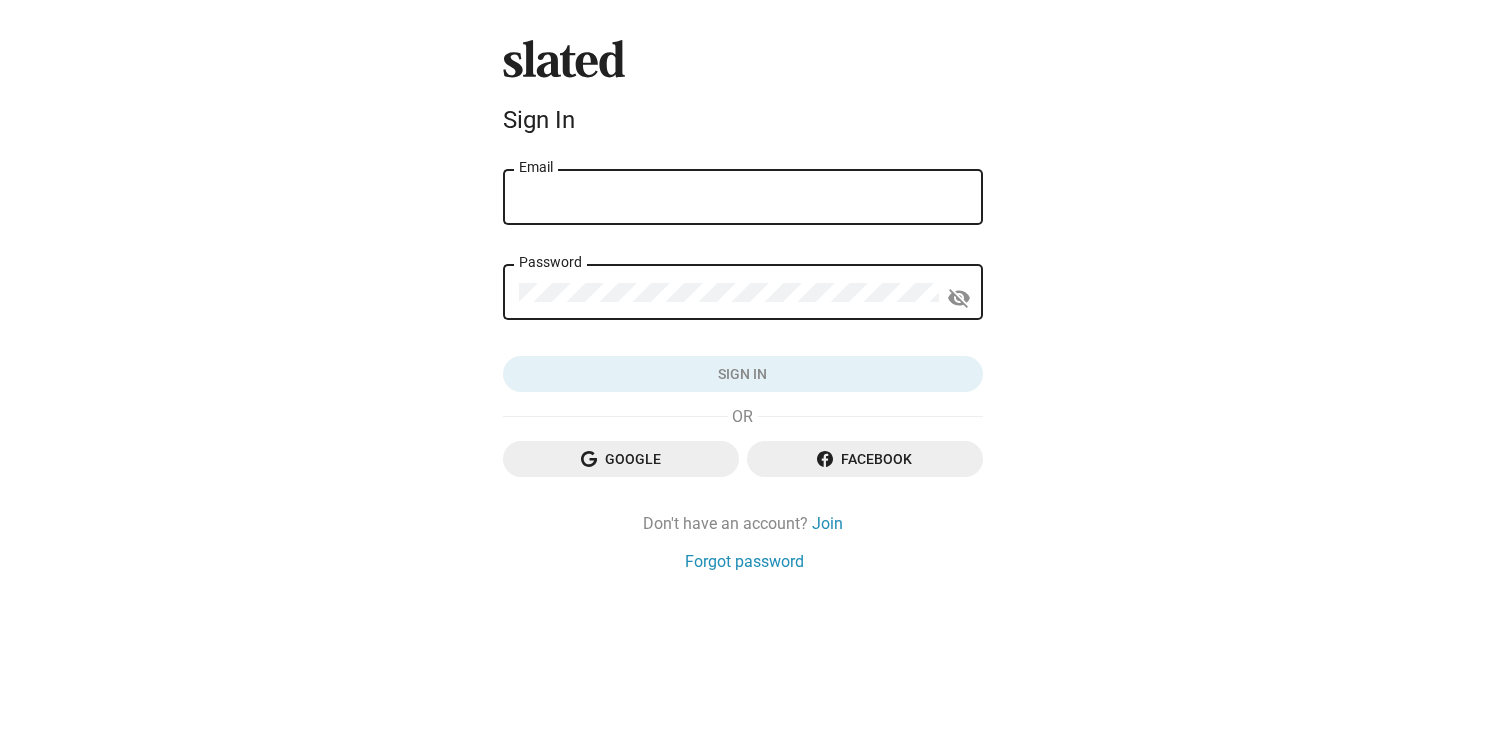 scroll, scrollTop: 0, scrollLeft: 0, axis: both 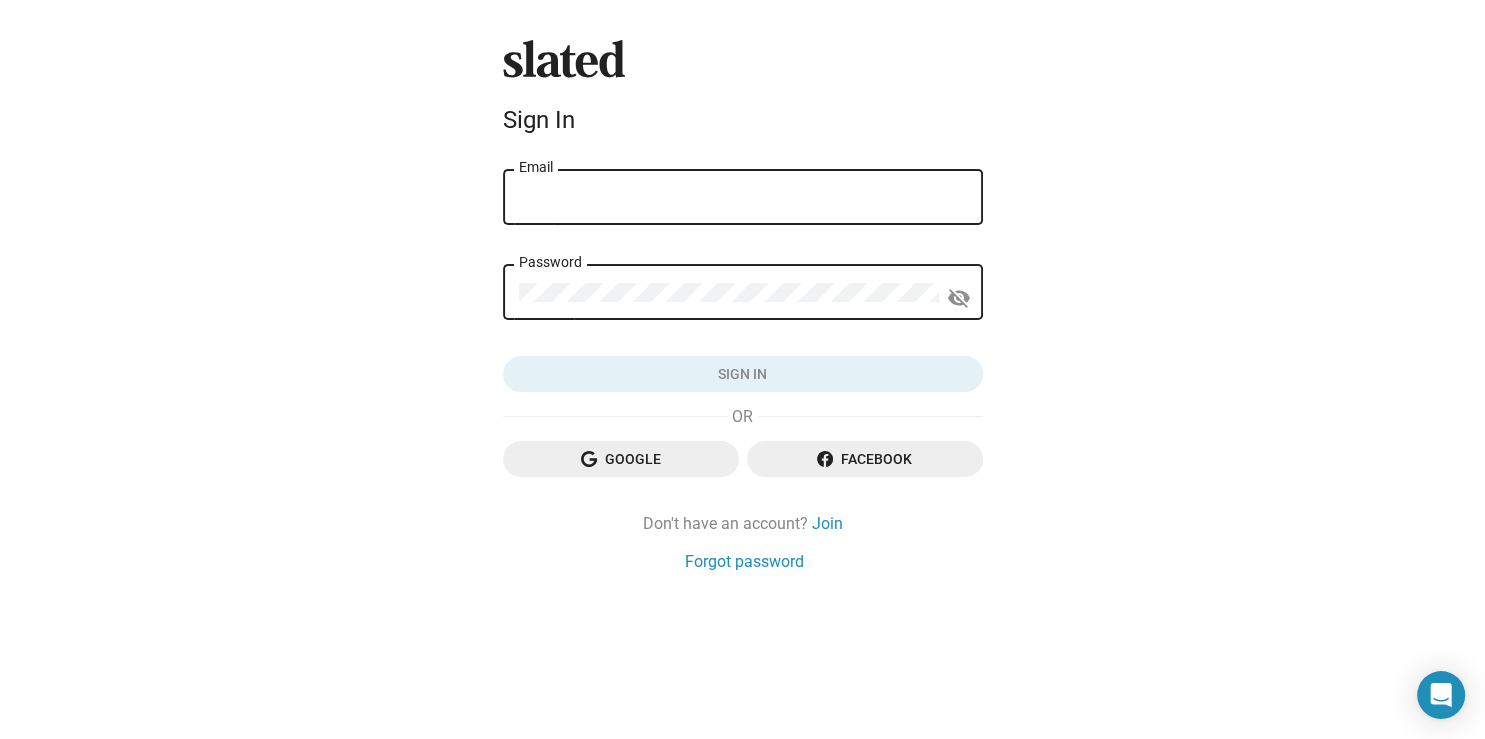 click on "Email" at bounding box center [743, 198] 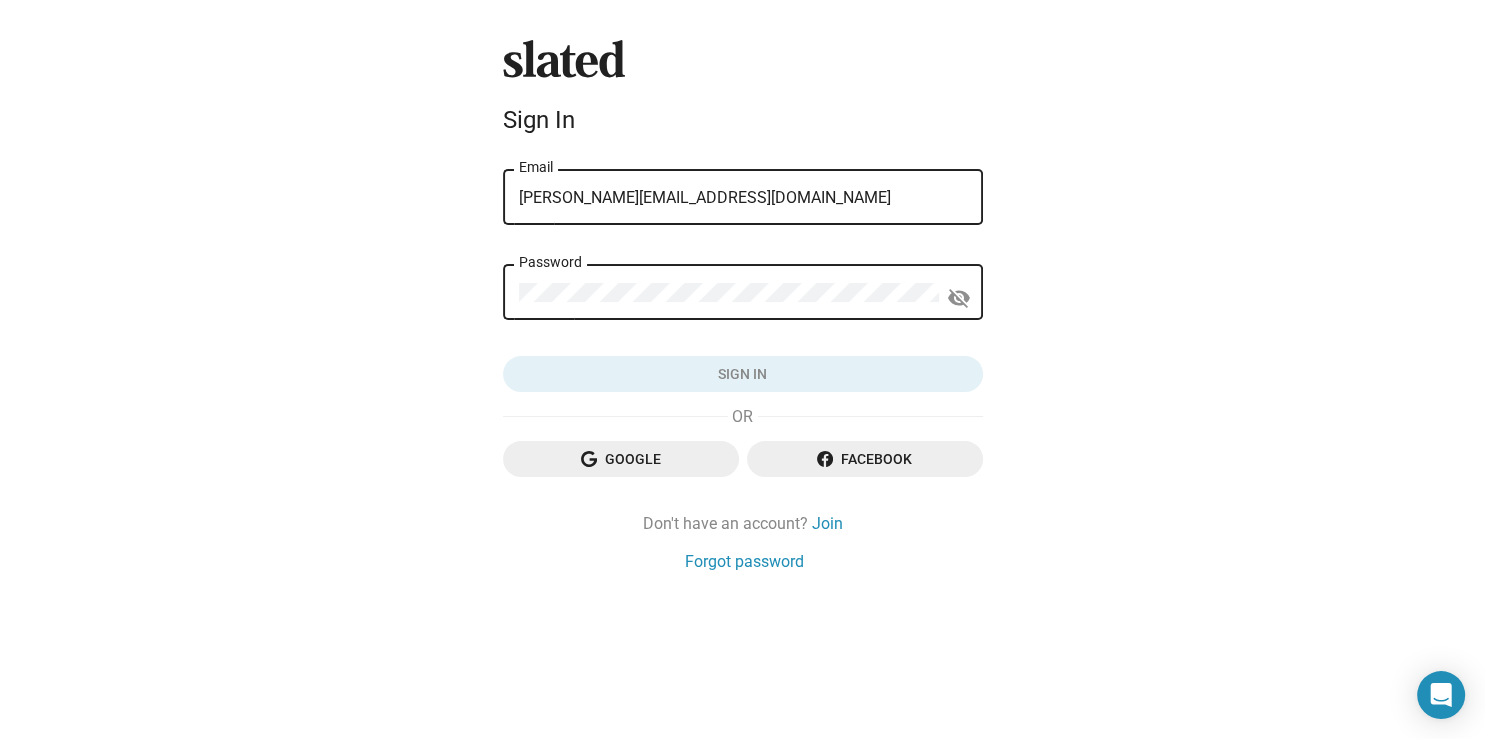 type on "[PERSON_NAME][EMAIL_ADDRESS][DOMAIN_NAME]" 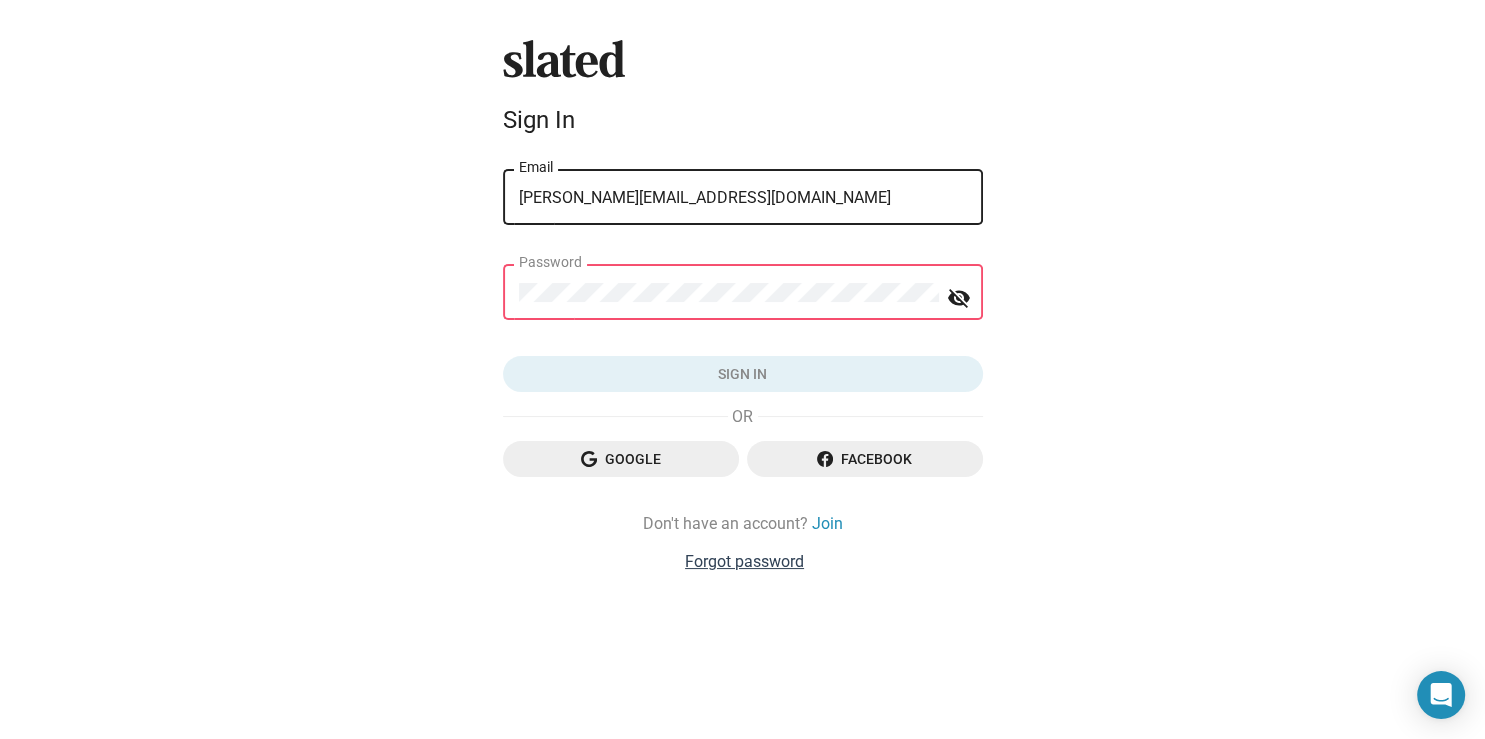 click on "Forgot password" 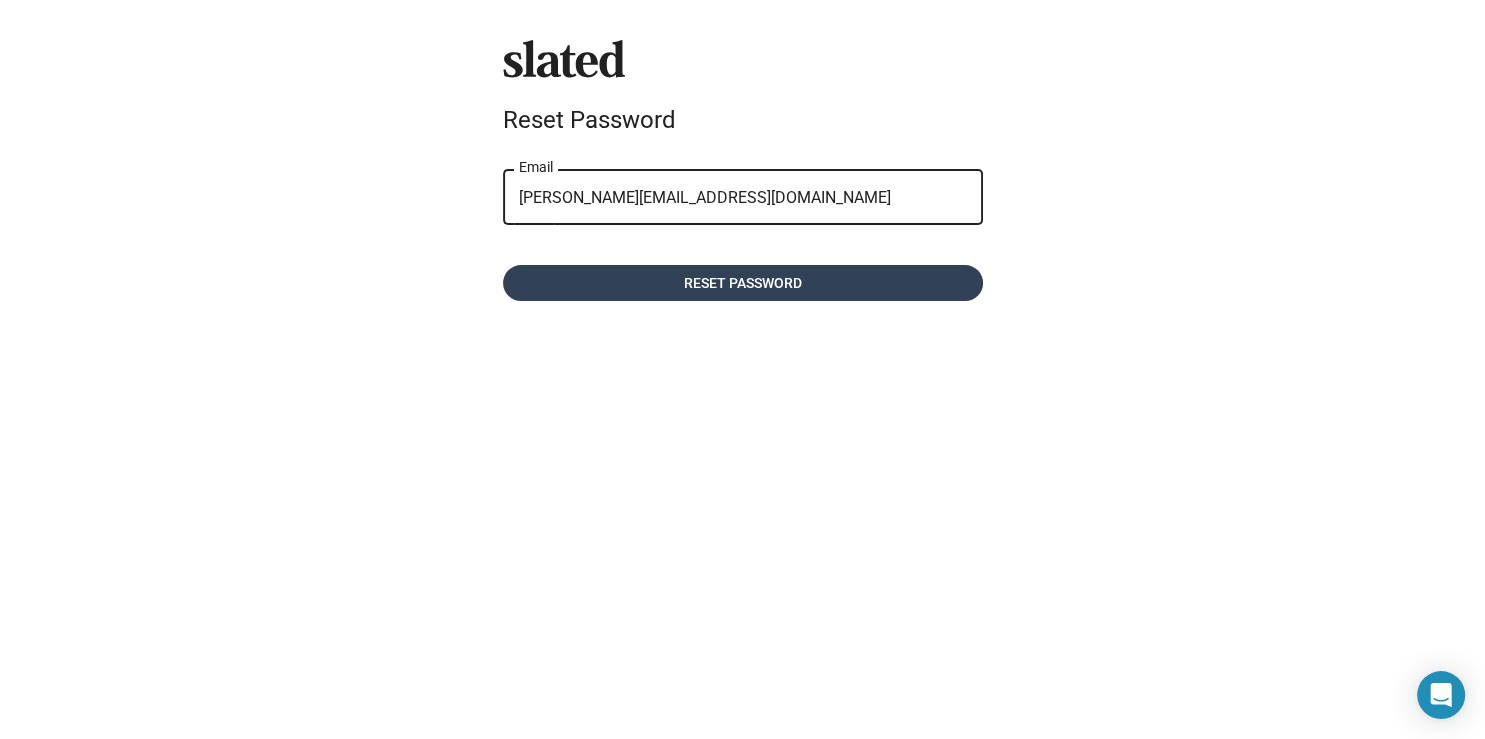 click on "Reset password" 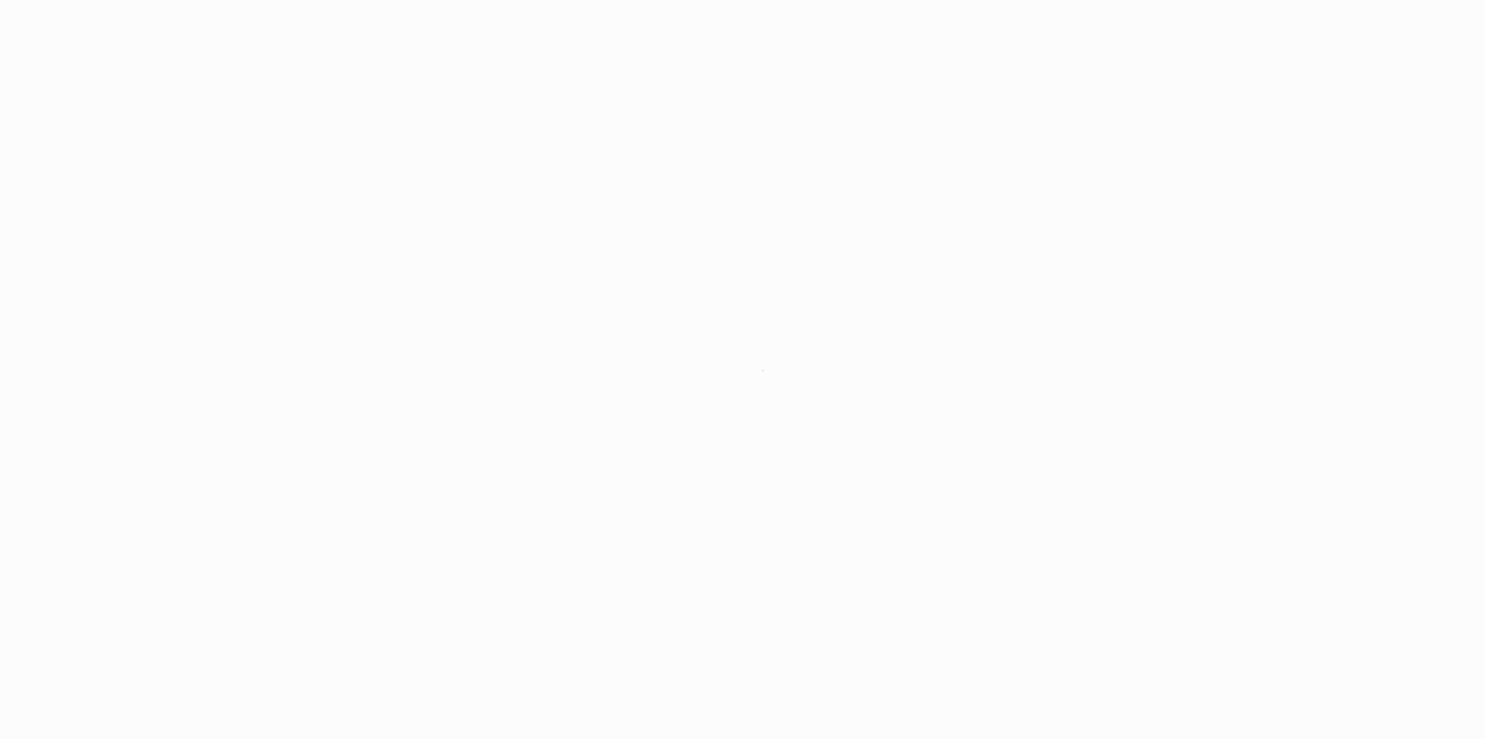 scroll, scrollTop: 0, scrollLeft: 0, axis: both 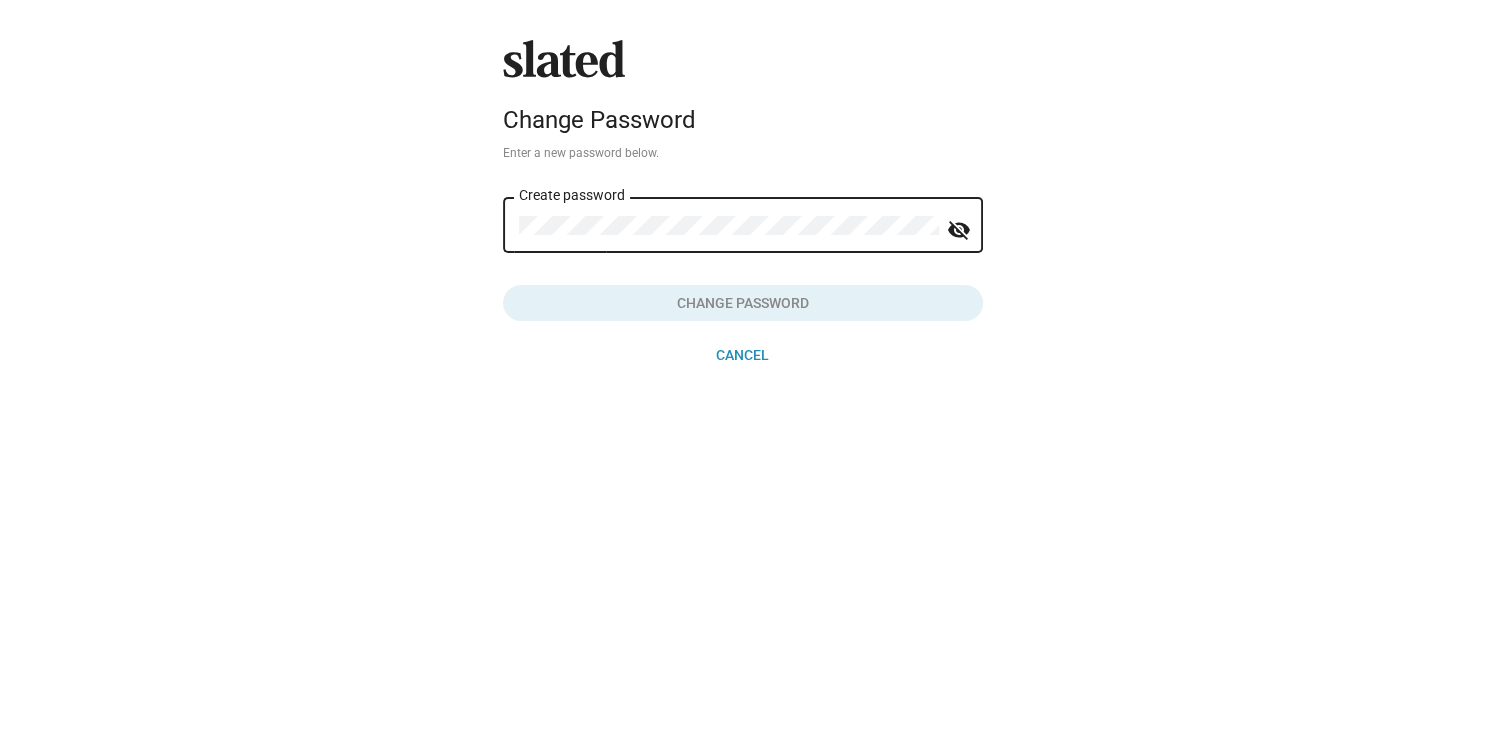 click on "visibility_off" 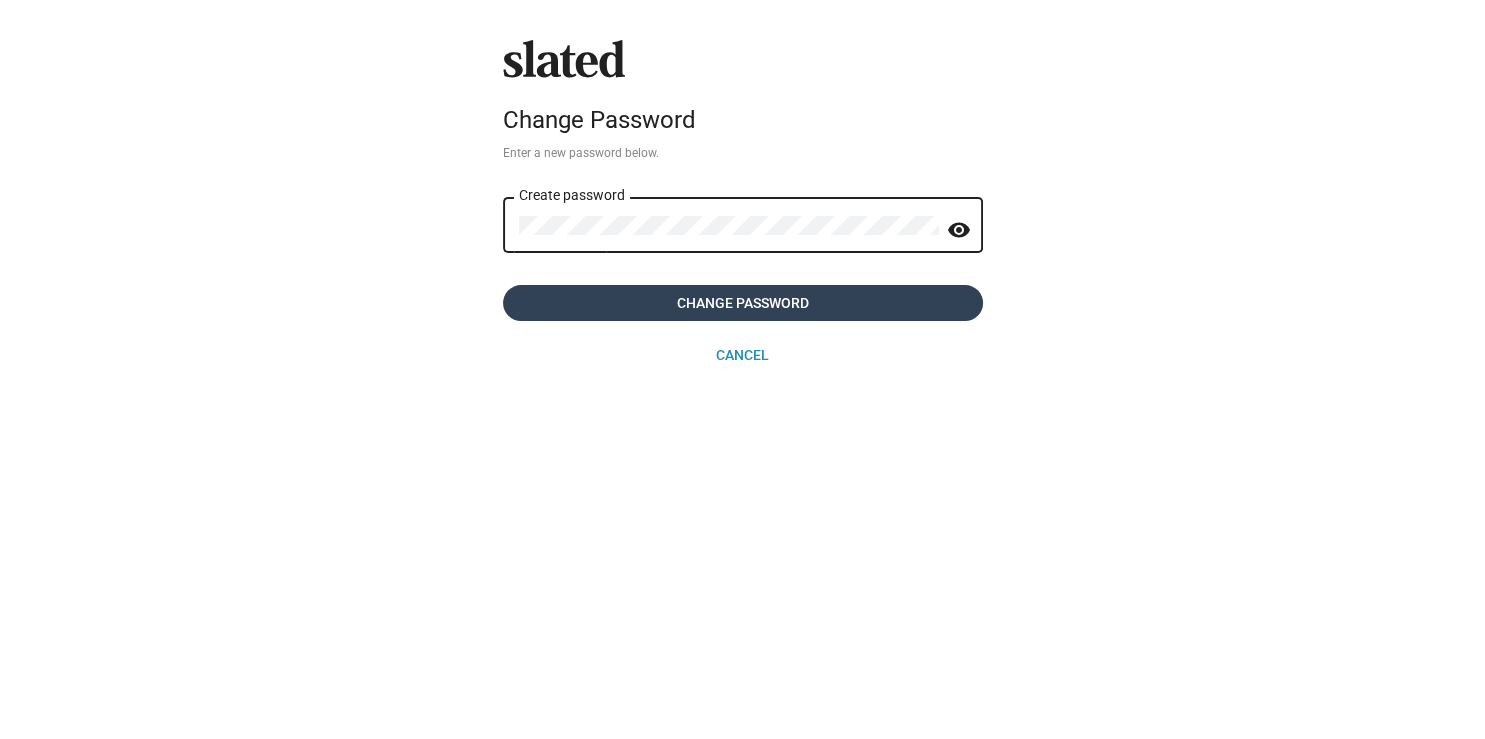 click on "Change Password" 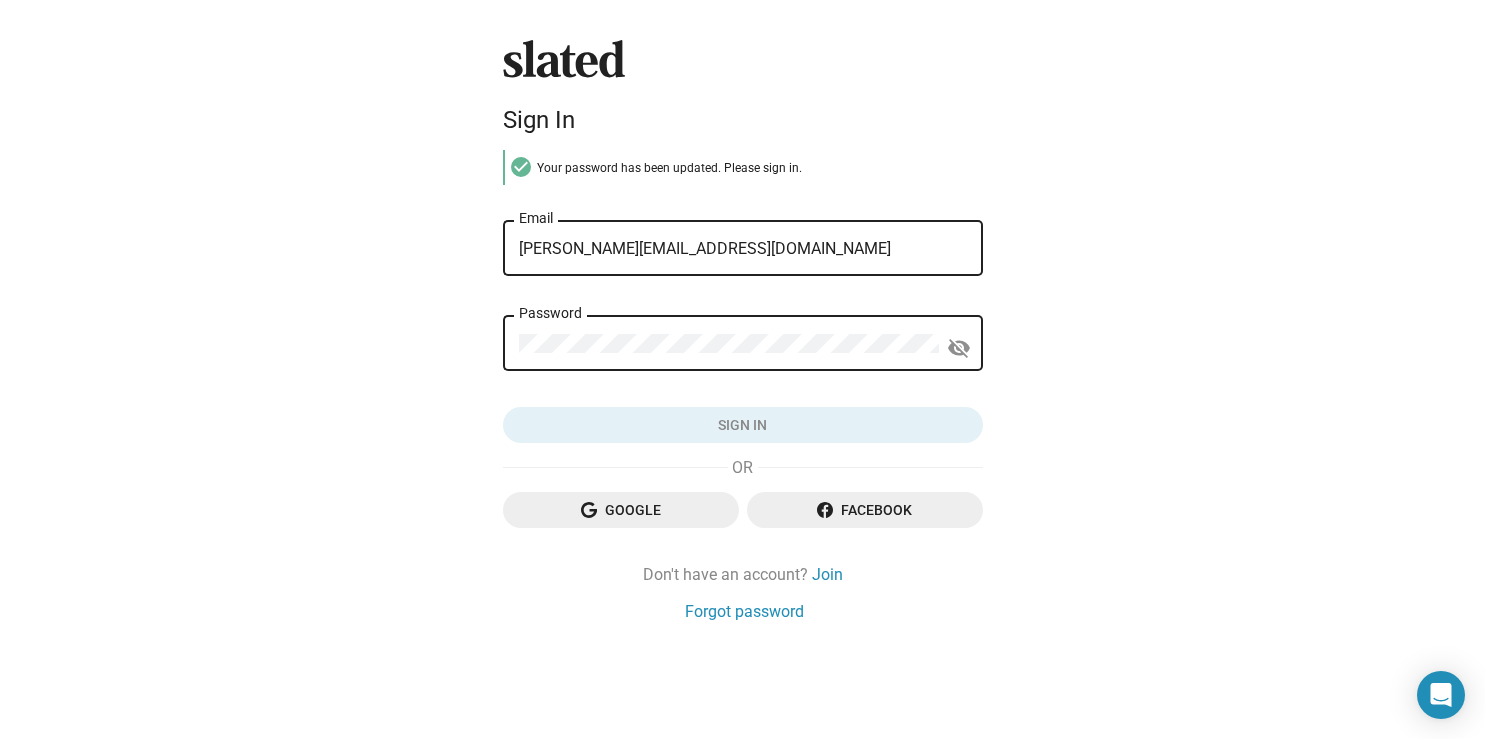 scroll, scrollTop: 0, scrollLeft: 0, axis: both 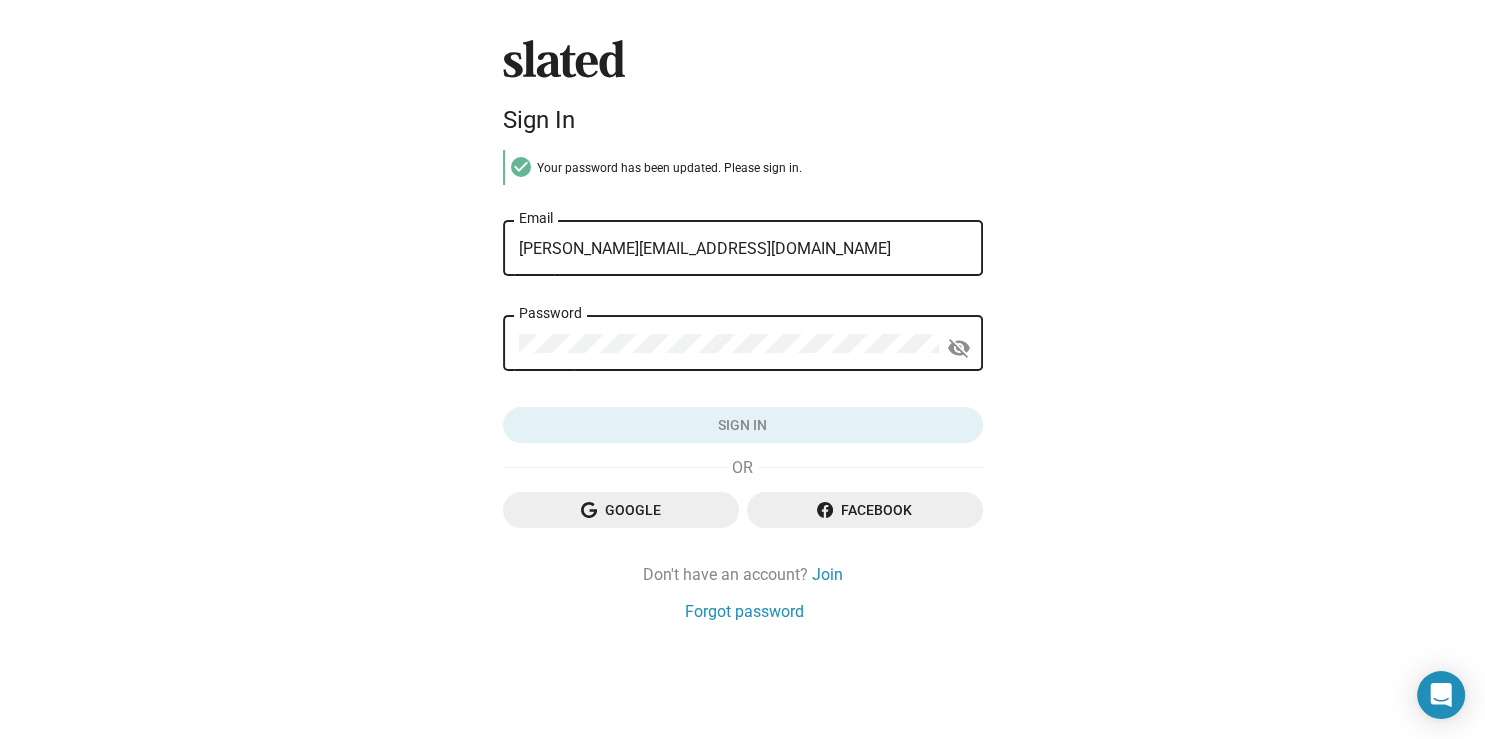 click on "Password" 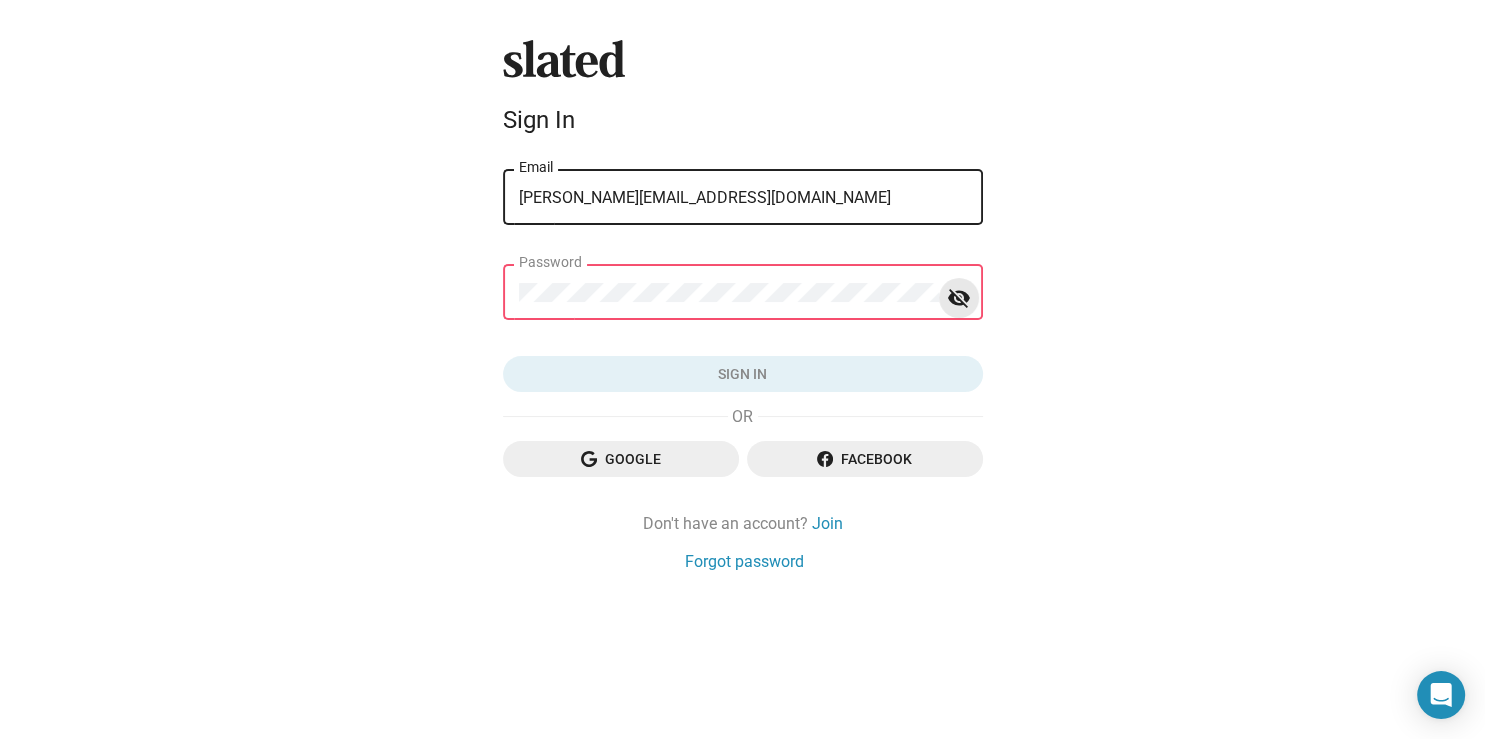 click on "visibility_off" 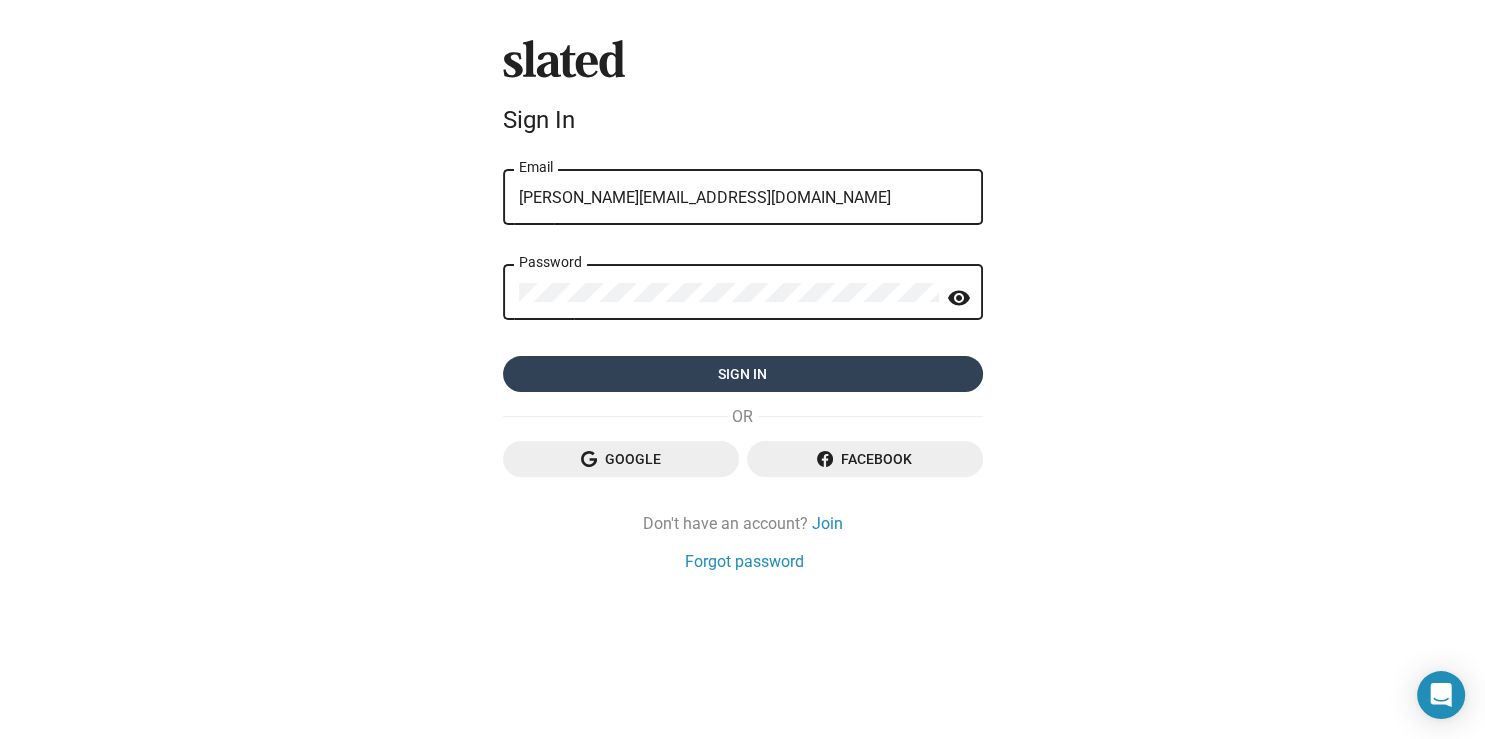 click on "Sign in" 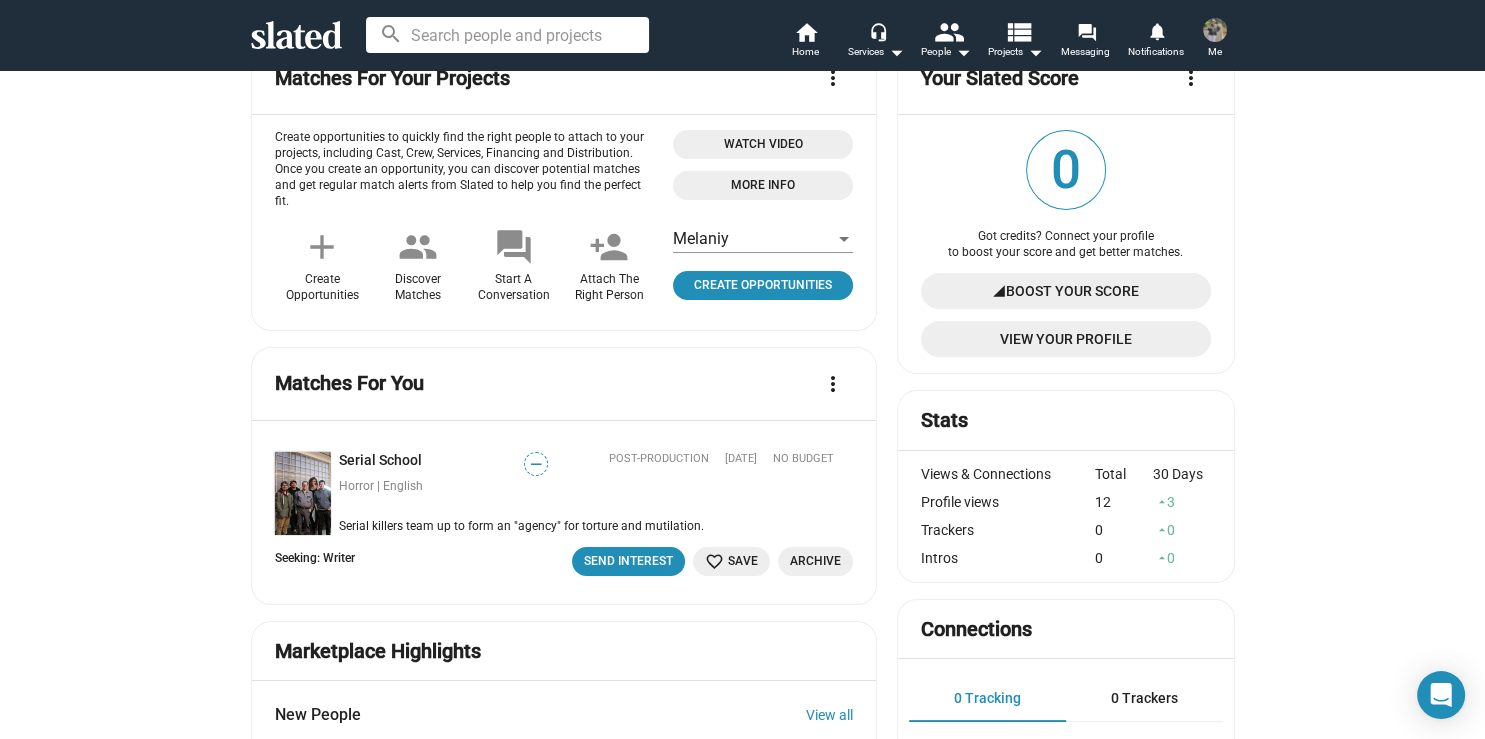scroll, scrollTop: 0, scrollLeft: 0, axis: both 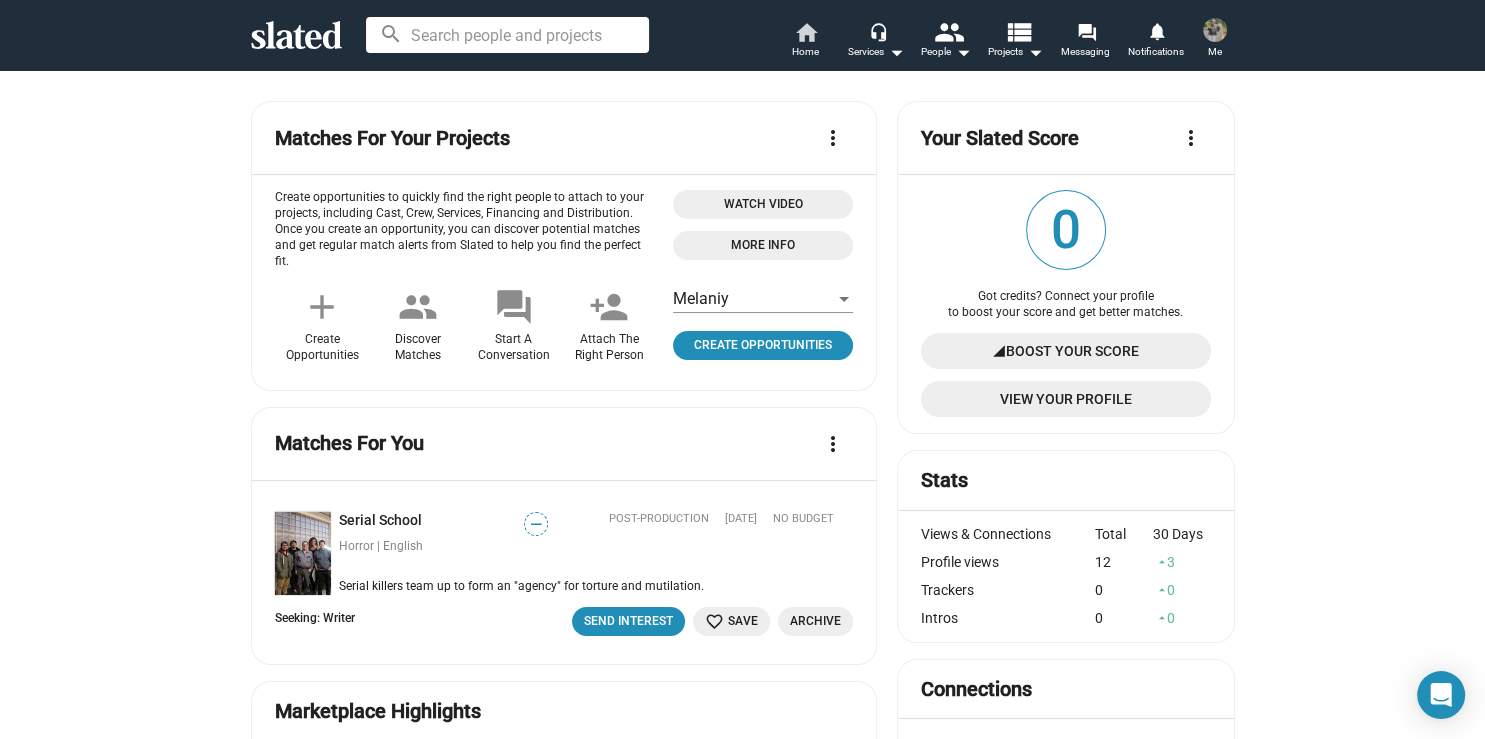 click on "Home" at bounding box center [805, 52] 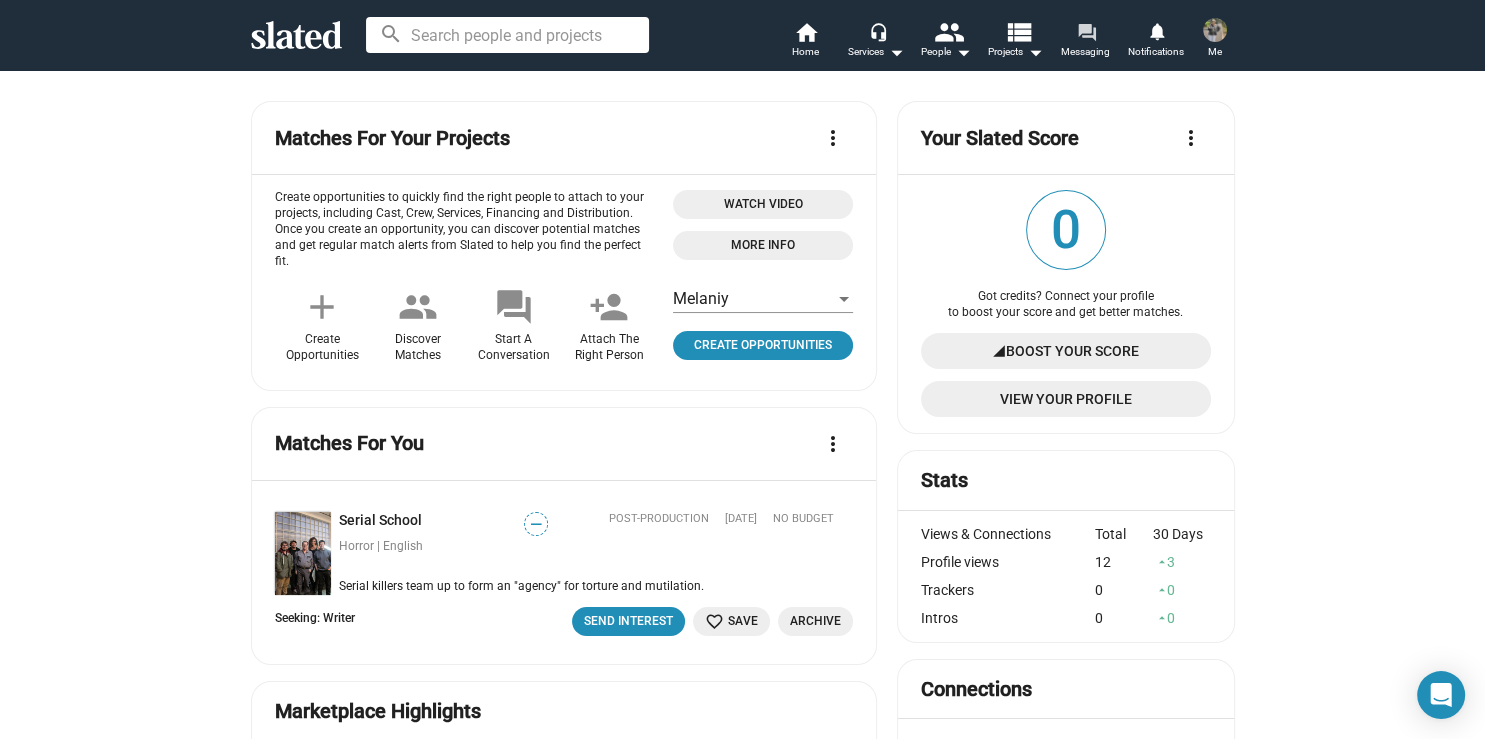 click on "forum" at bounding box center [1085, 31] 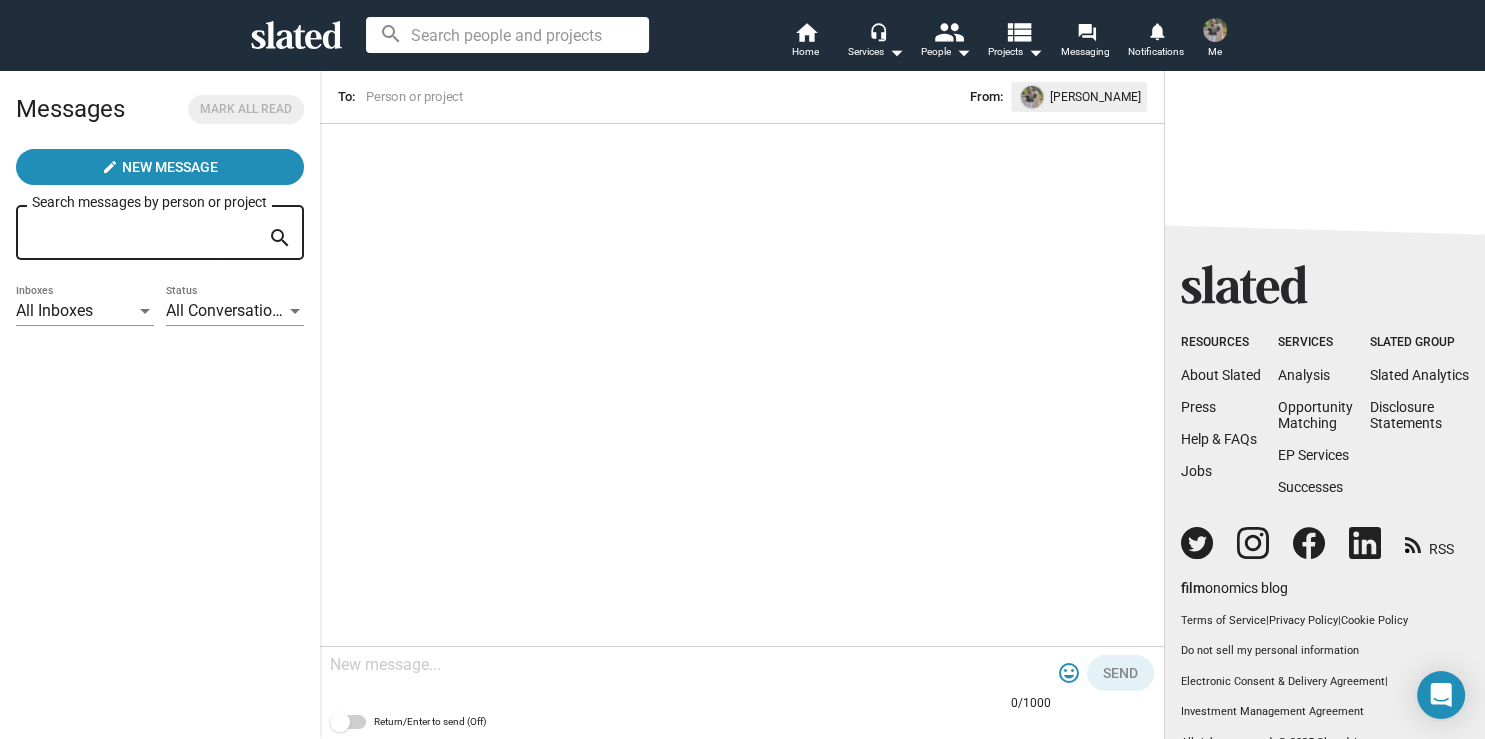 click at bounding box center (145, 312) 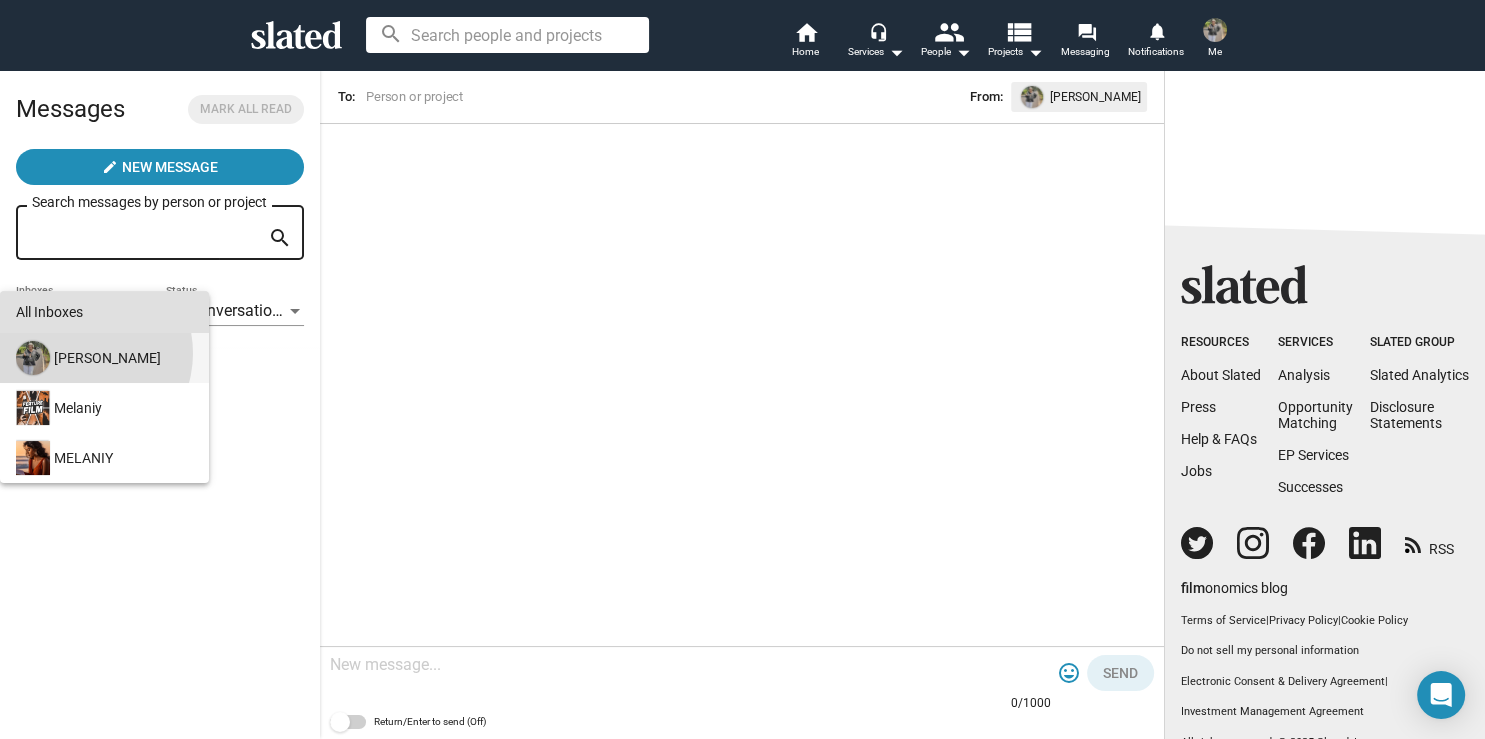 click on "[PERSON_NAME]" at bounding box center [102, 358] 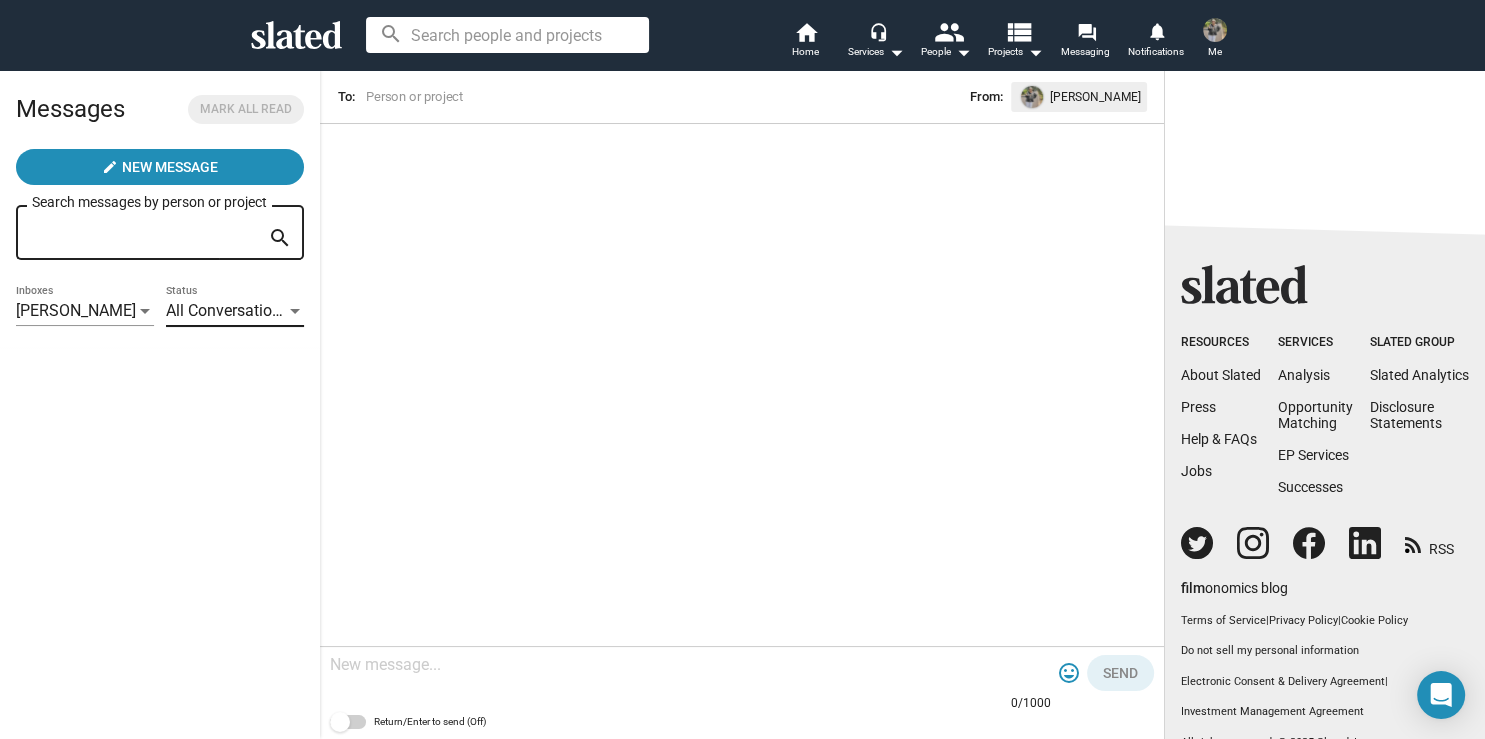click at bounding box center [295, 312] 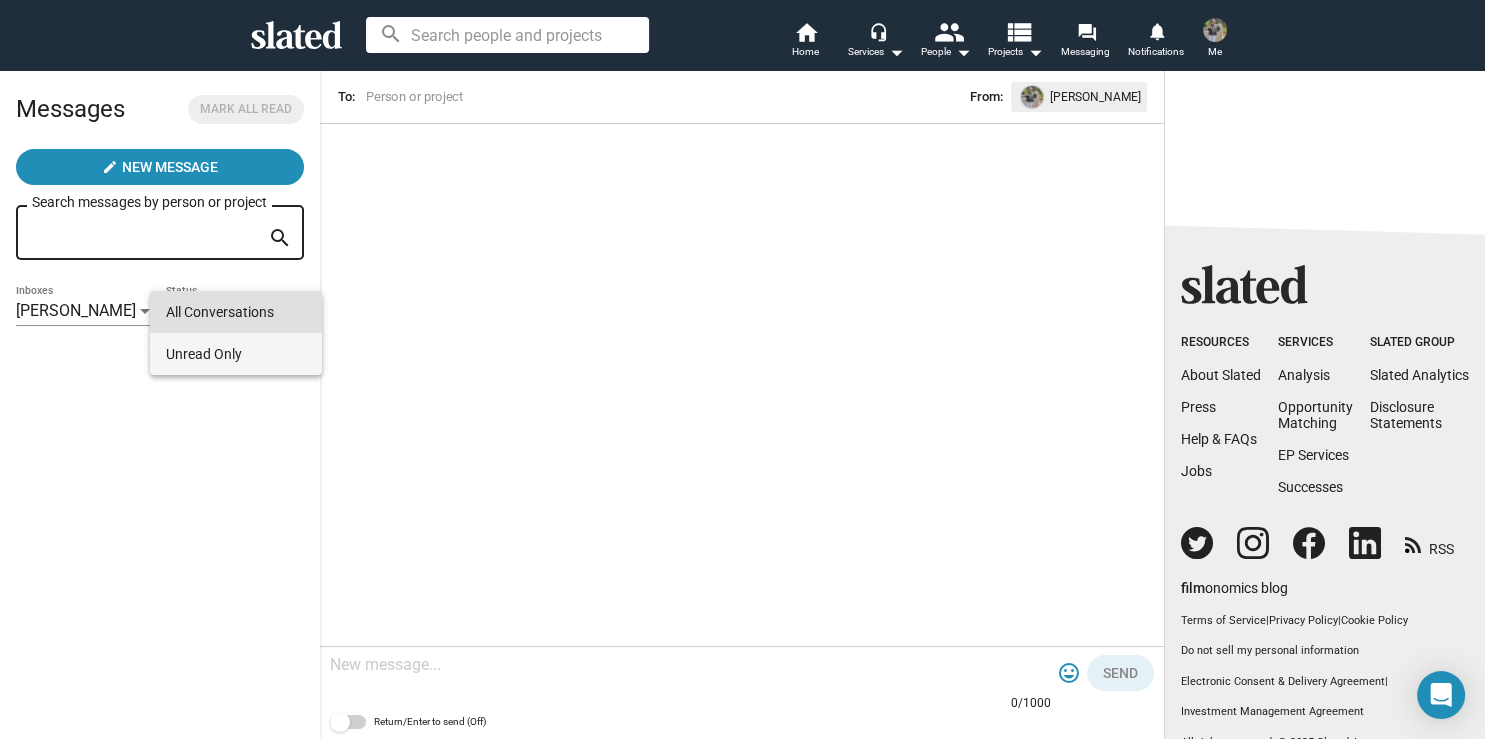click on "Unread Only" at bounding box center [236, 354] 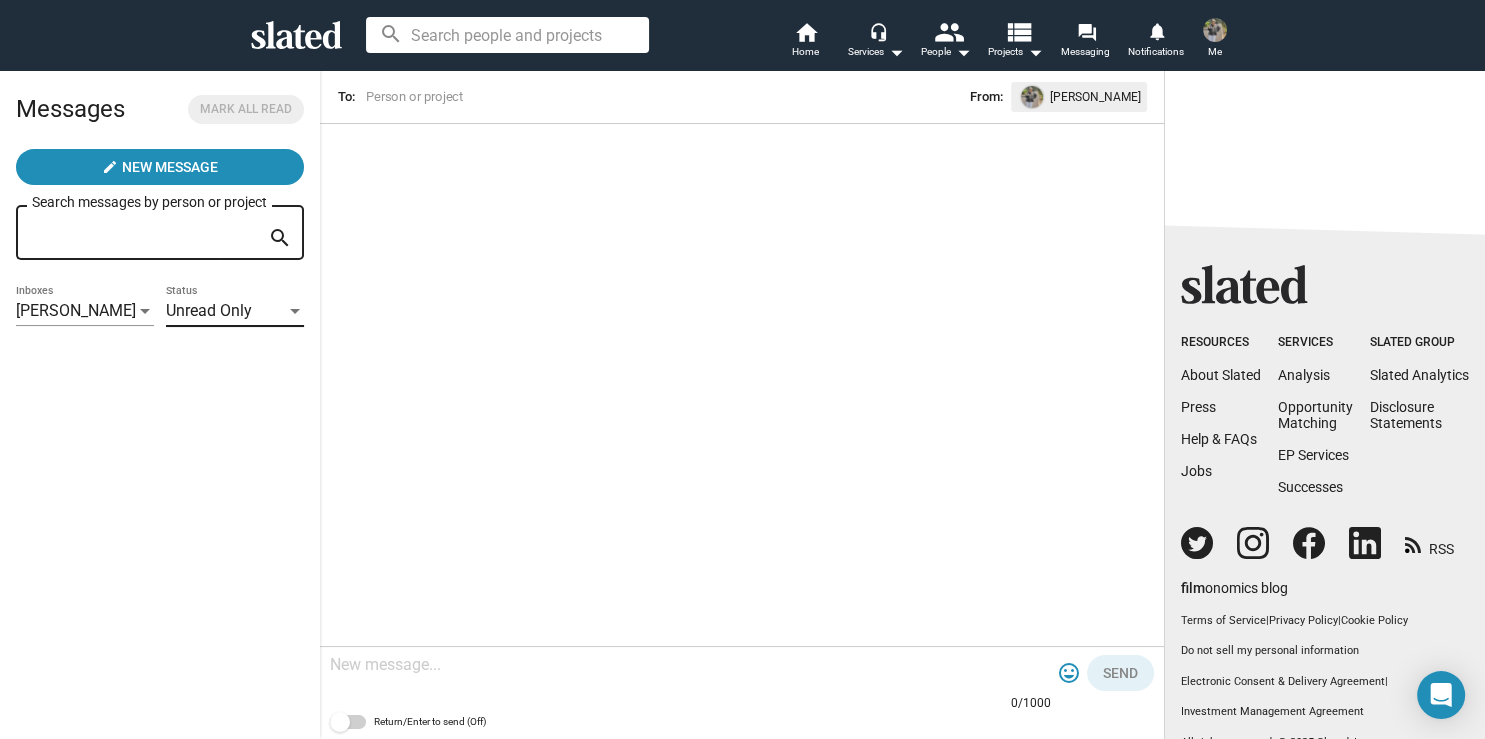 click at bounding box center (1215, 30) 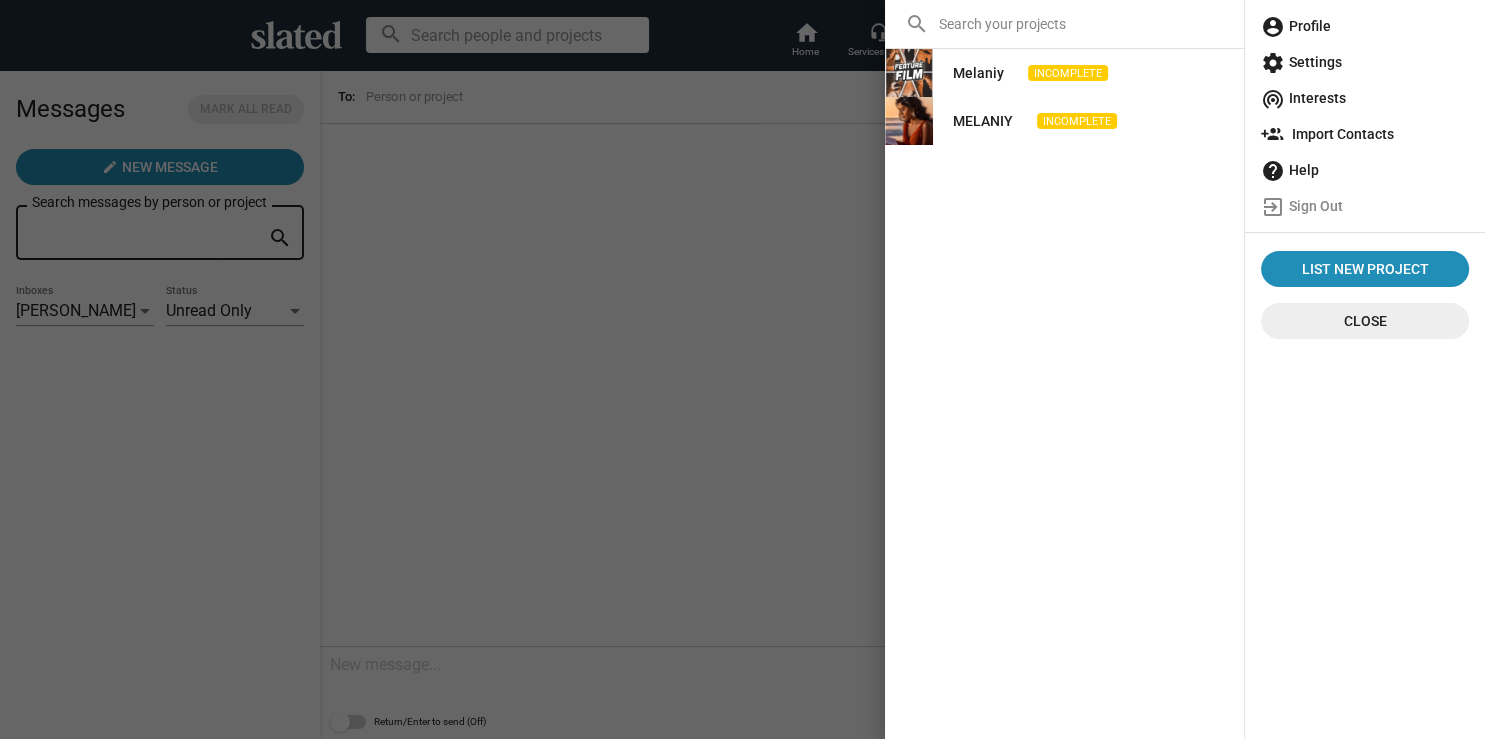 click on "search [PERSON_NAME] INCOMPLETE MELANIY INCOMPLETE List New Project Close" 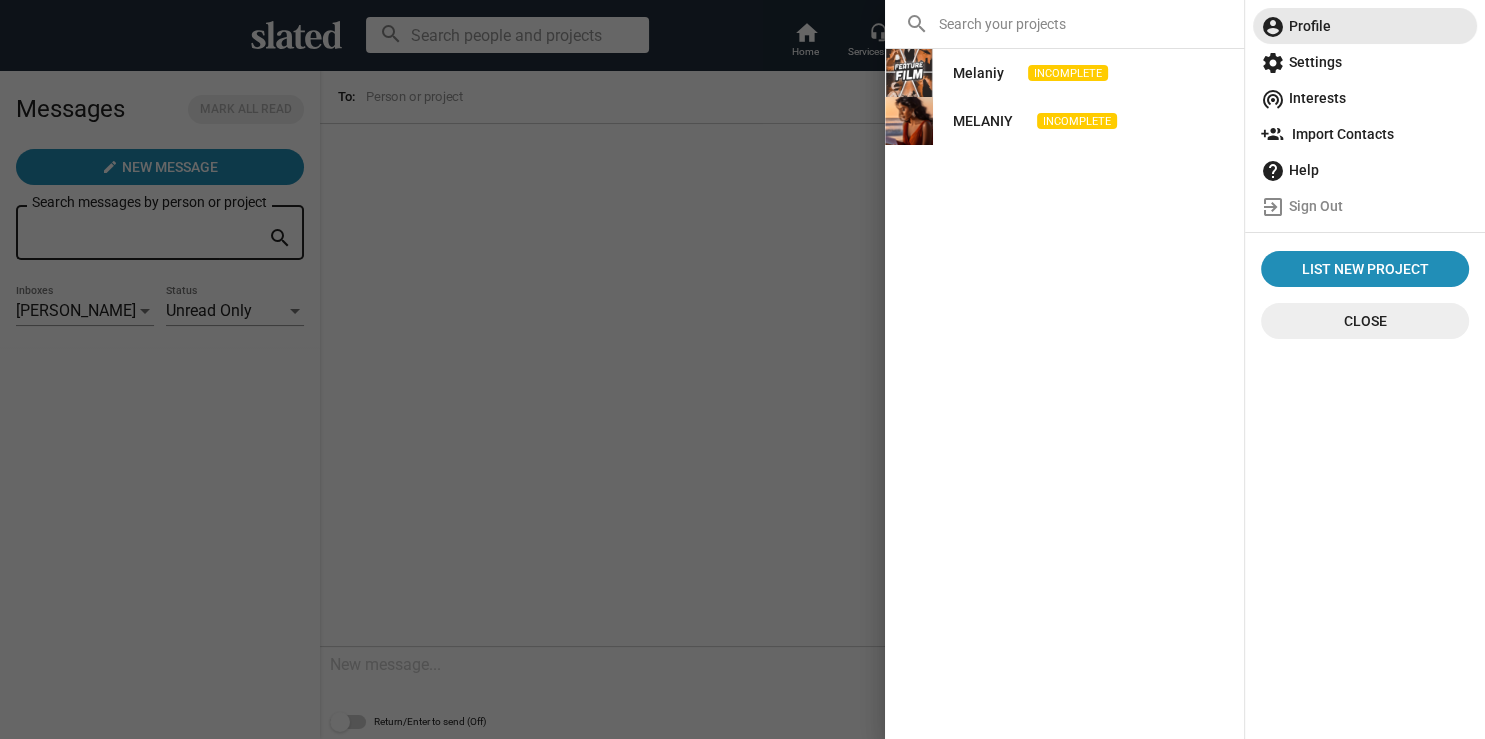 click on "account_circle  Profile" 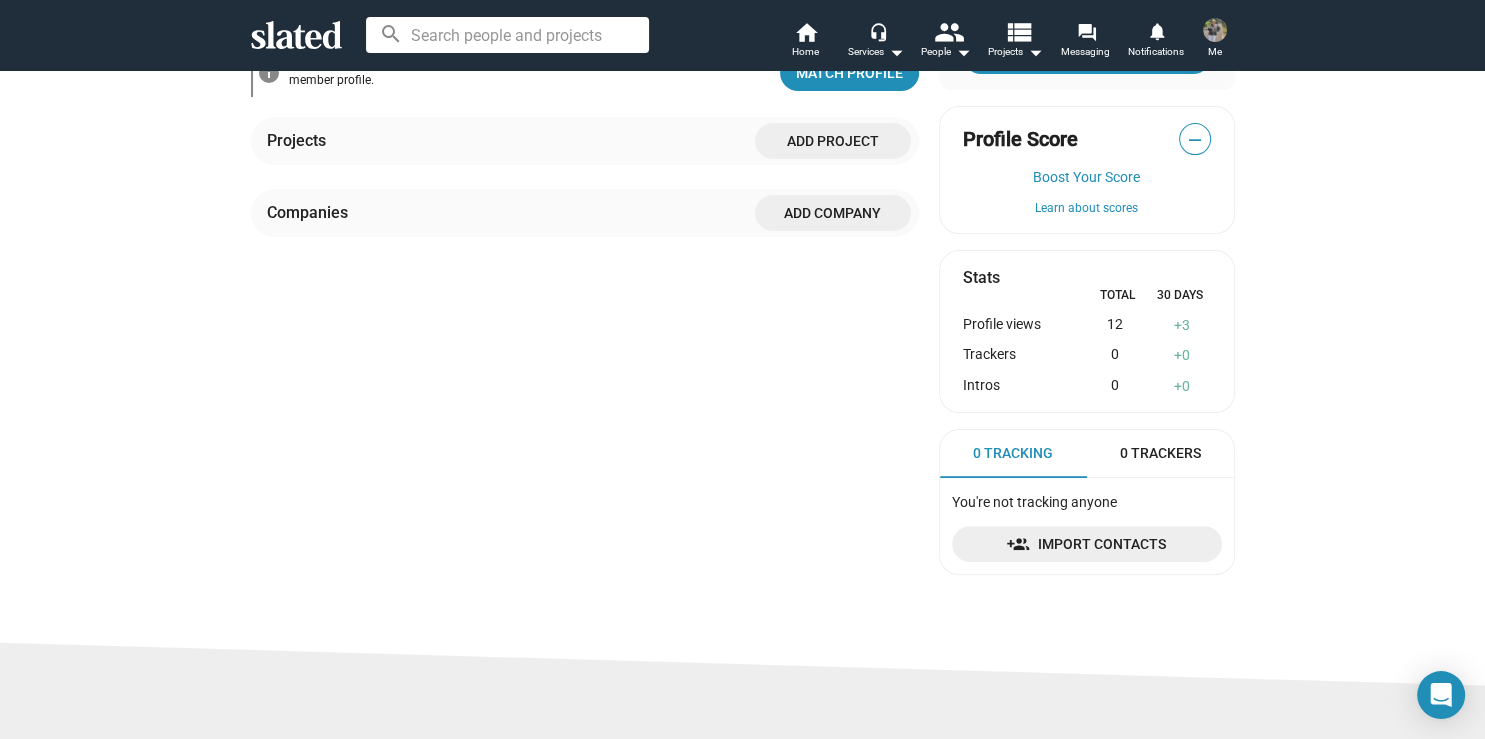 scroll, scrollTop: 552, scrollLeft: 0, axis: vertical 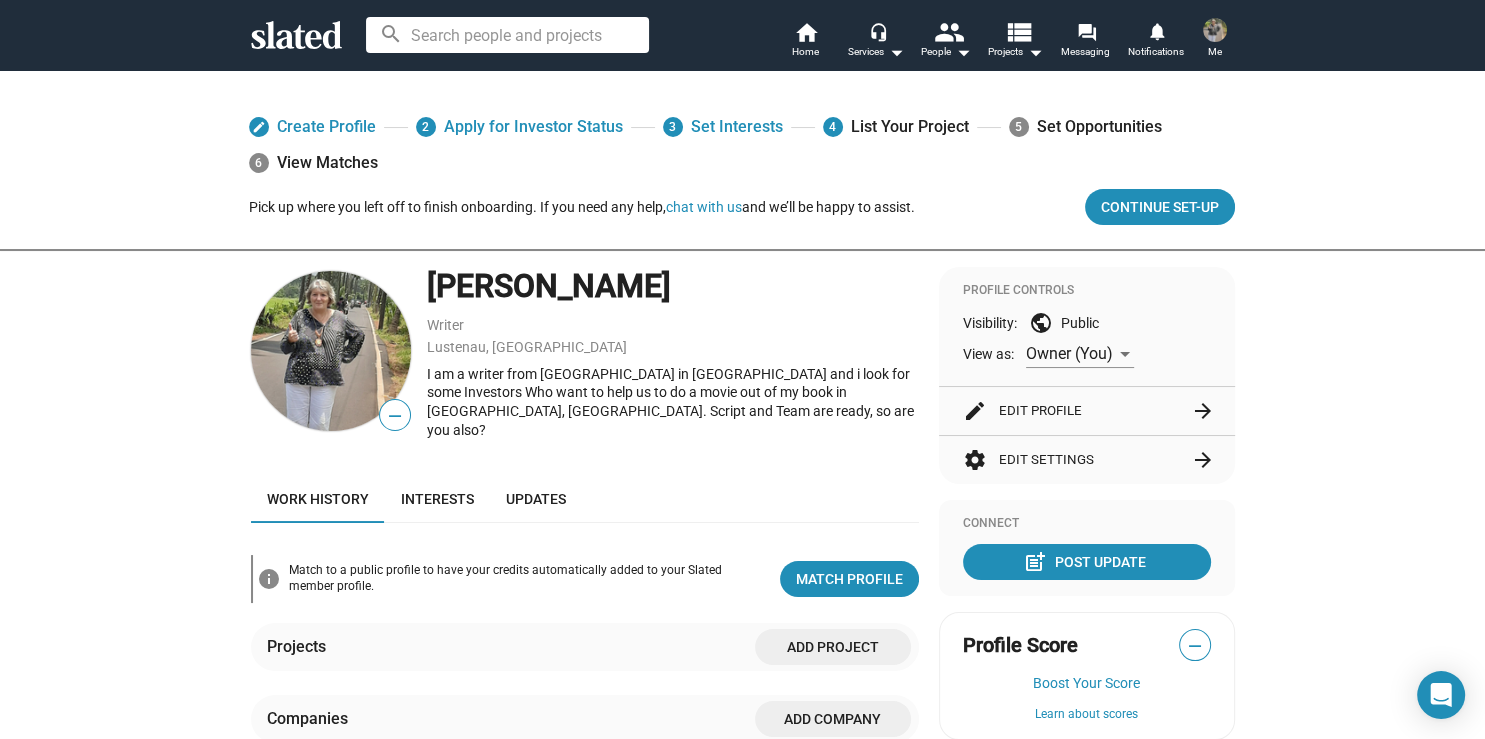 click 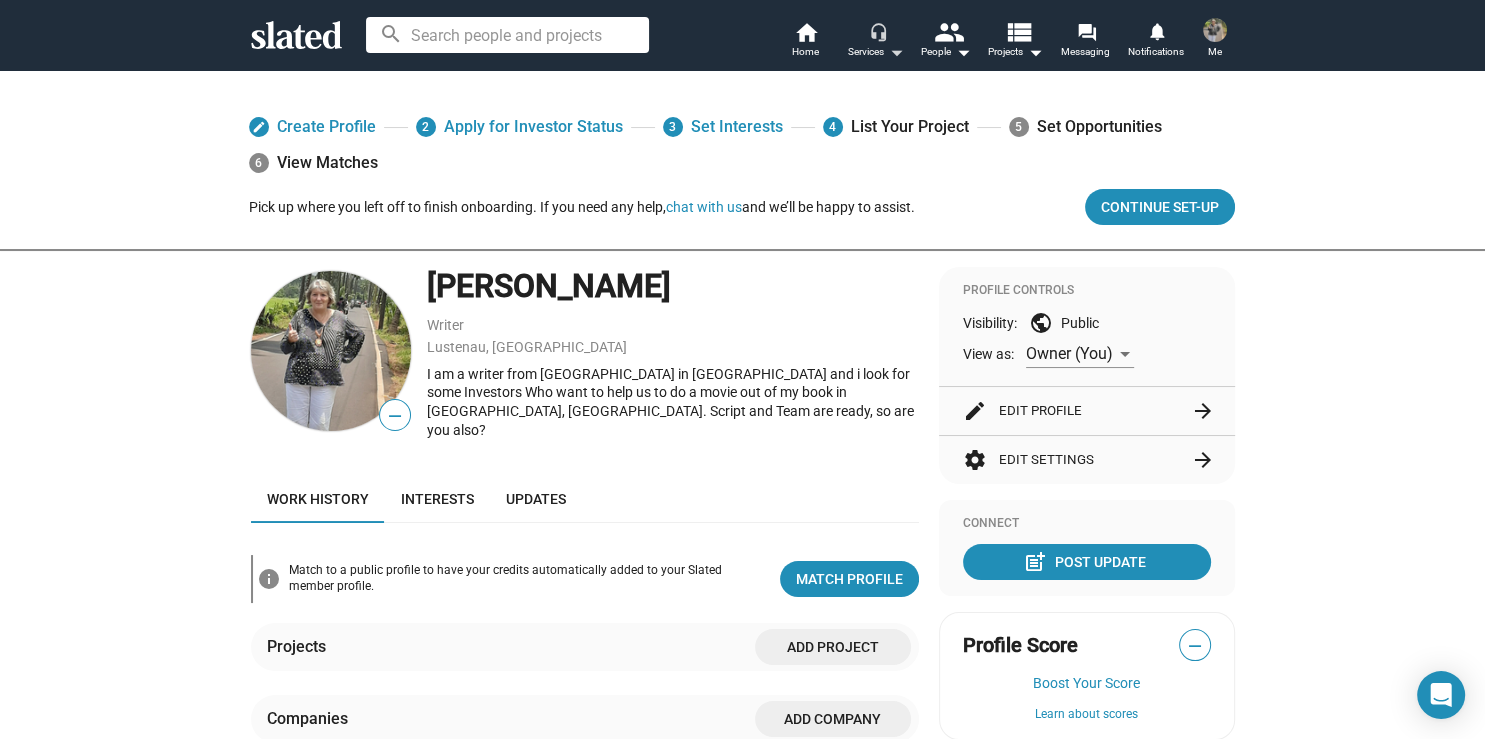 click on "arrow_drop_down" at bounding box center (896, 52) 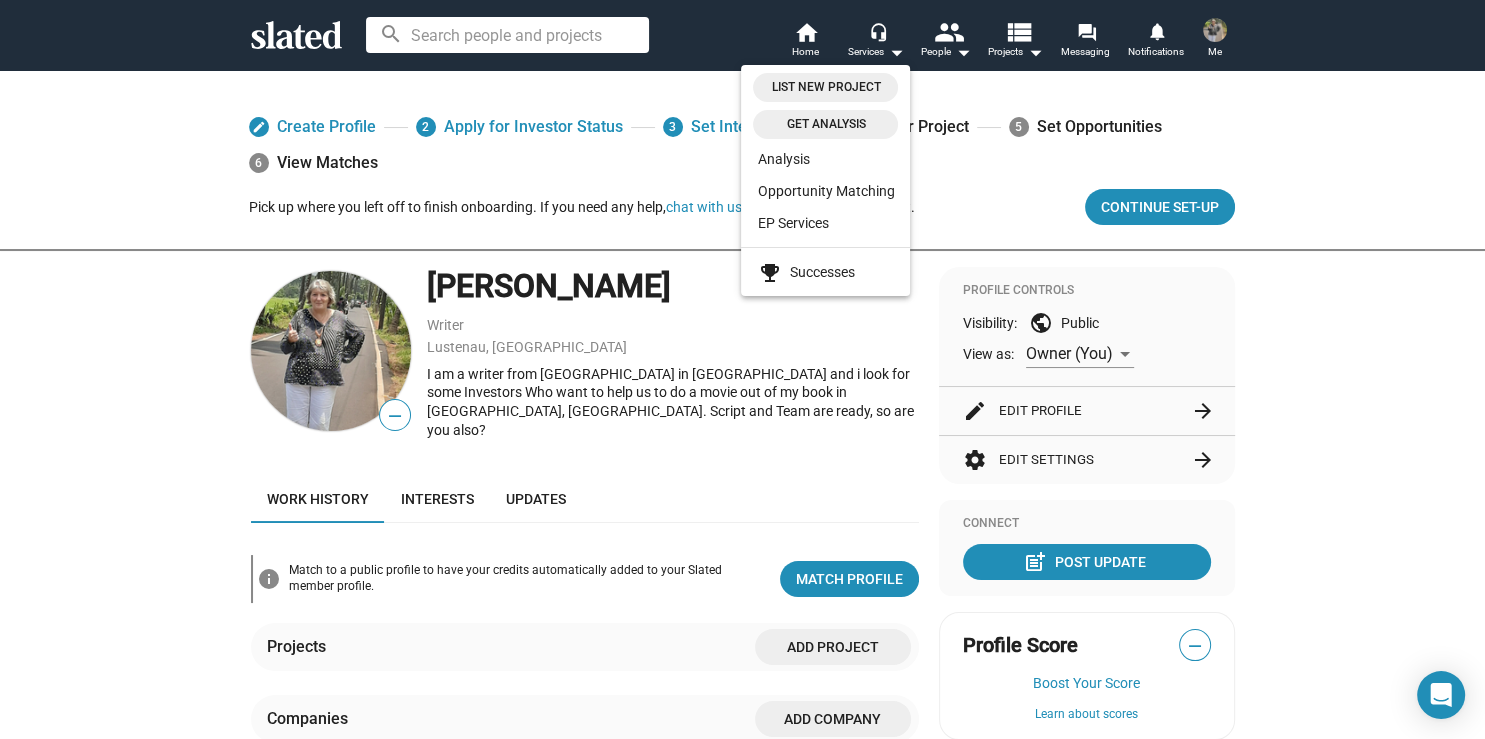 click at bounding box center [742, 369] 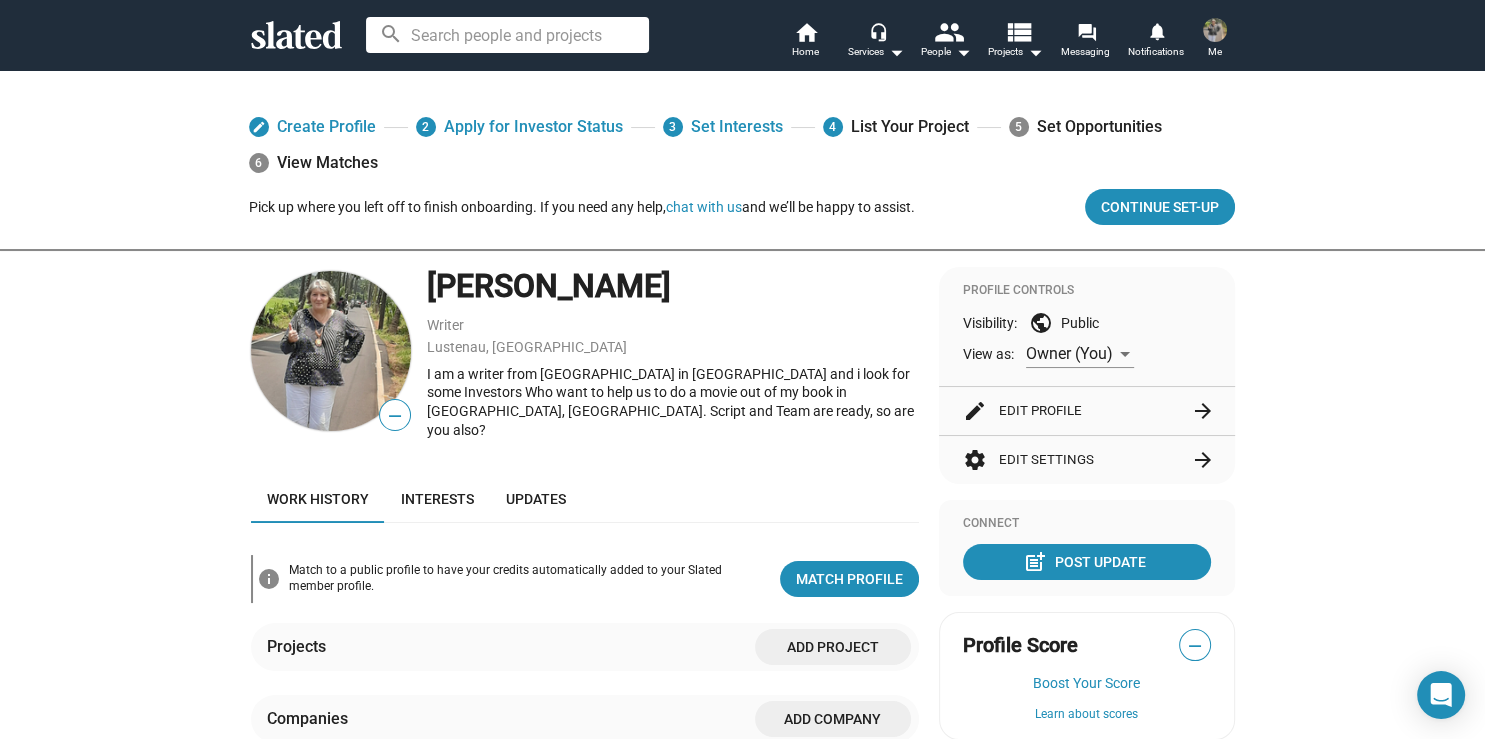 click on "4  List Your Project" at bounding box center (896, 127) 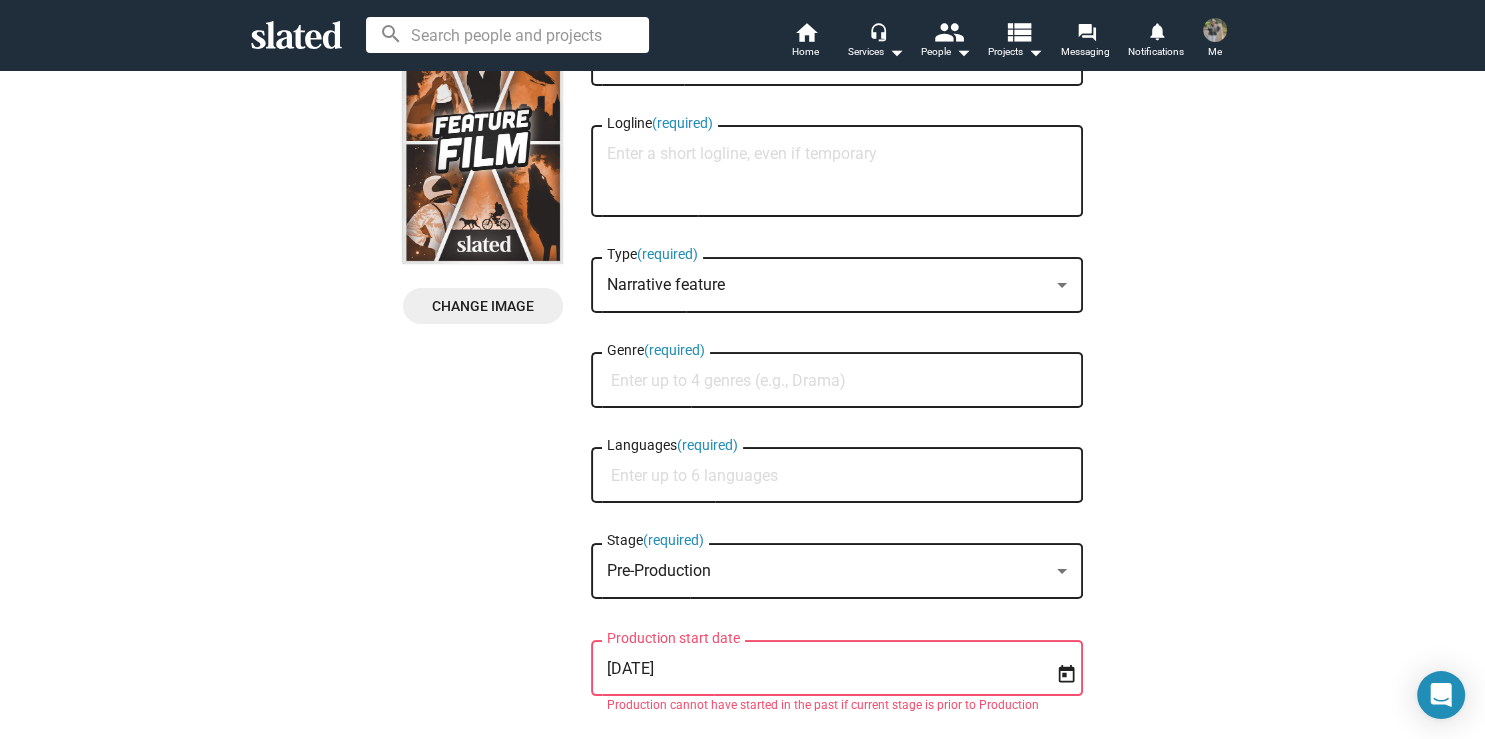 scroll, scrollTop: 0, scrollLeft: 0, axis: both 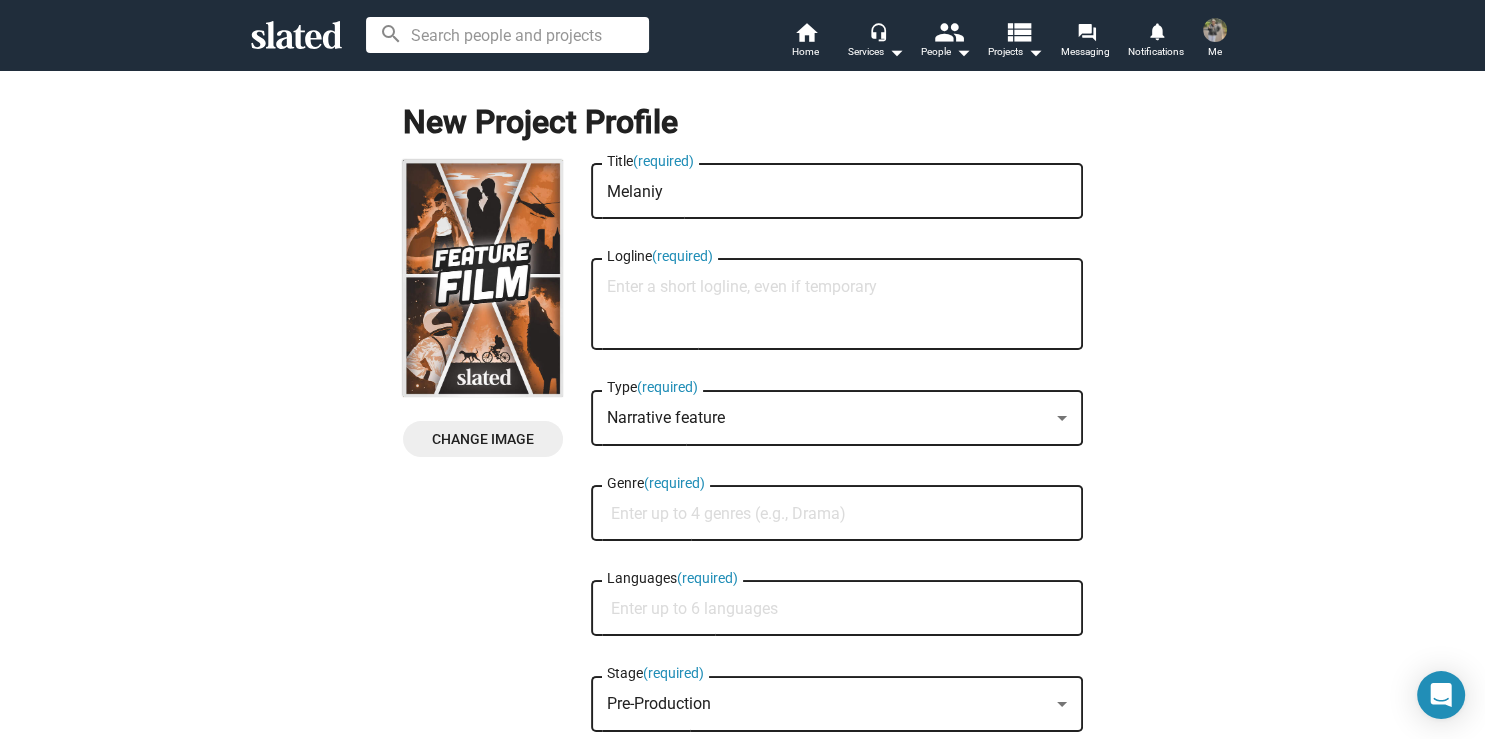 click on "Melaniy Title  (required)" 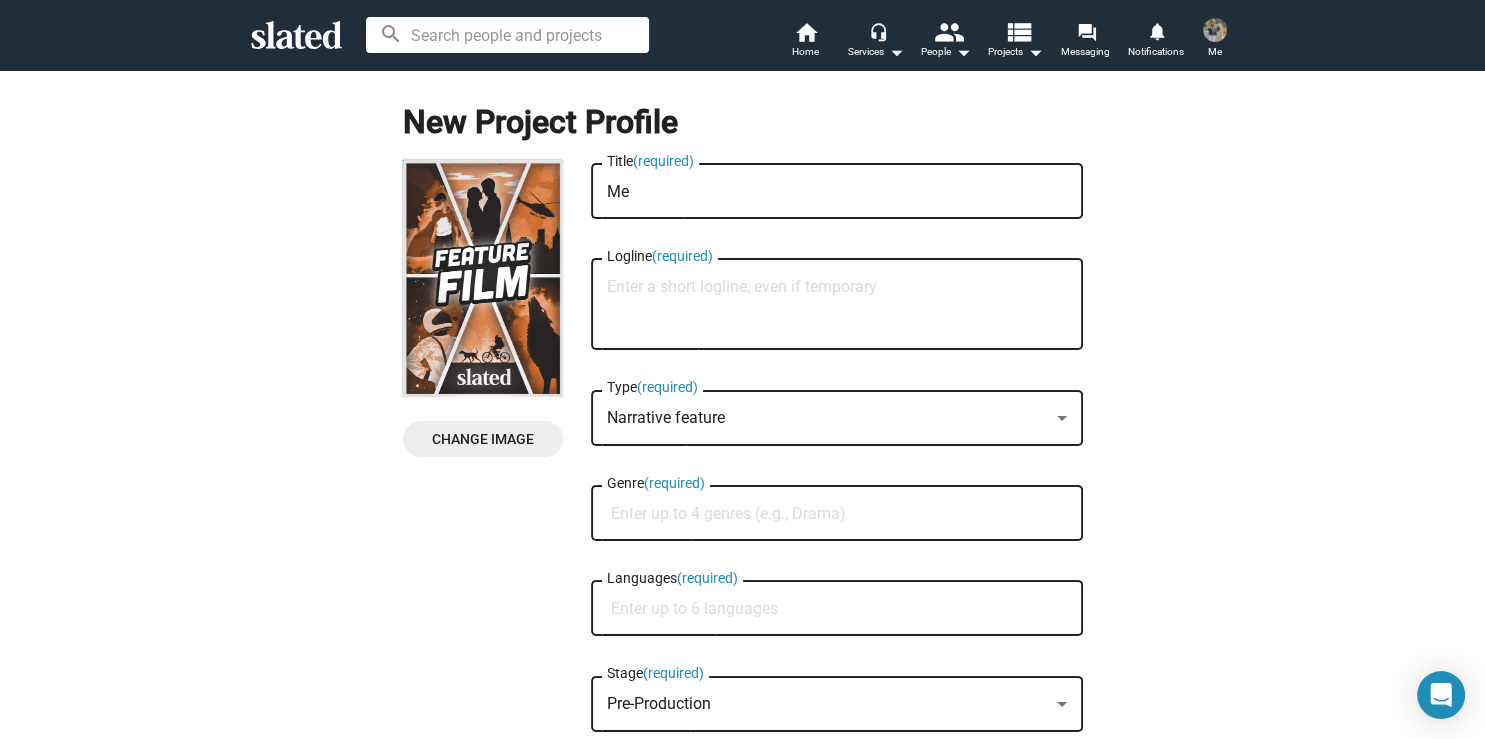 type on "M" 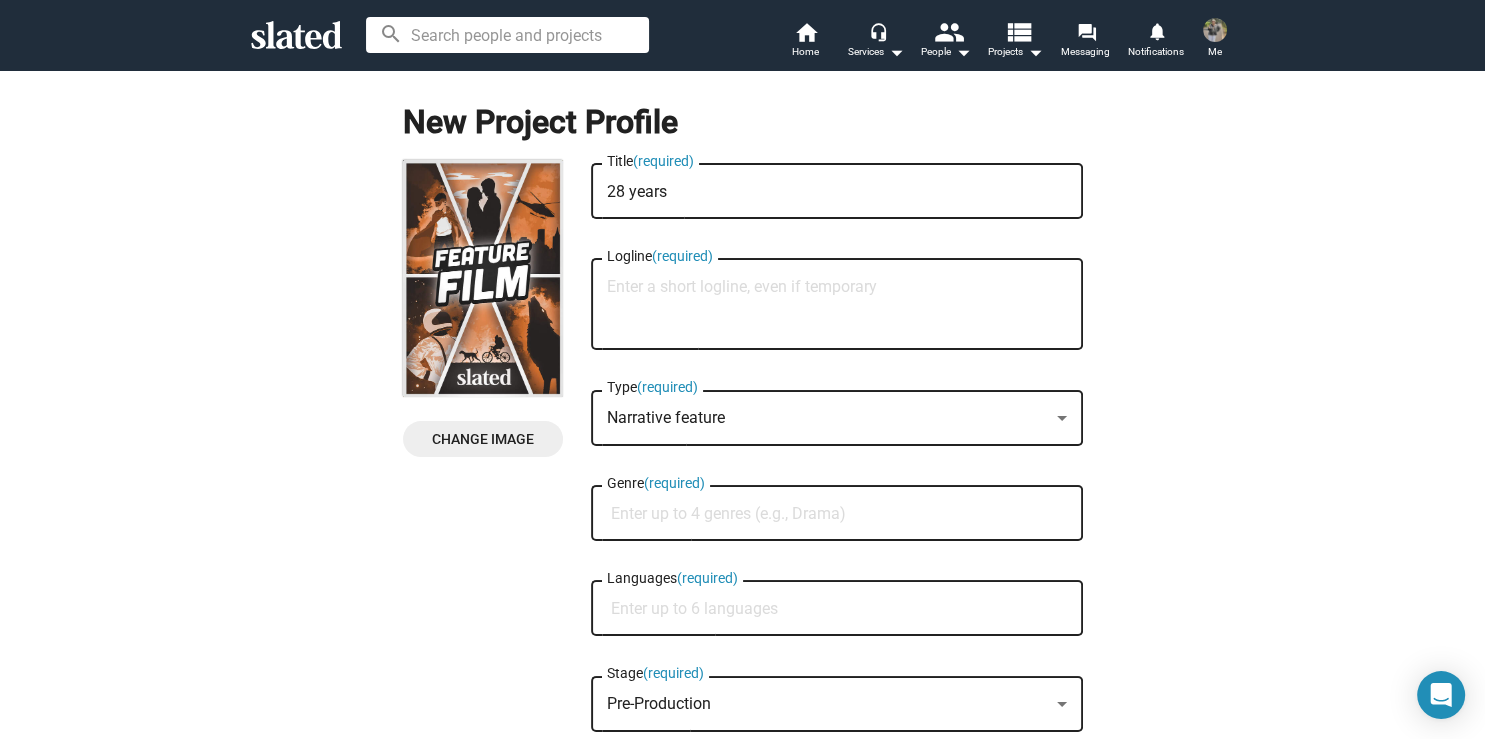 type on "28 years" 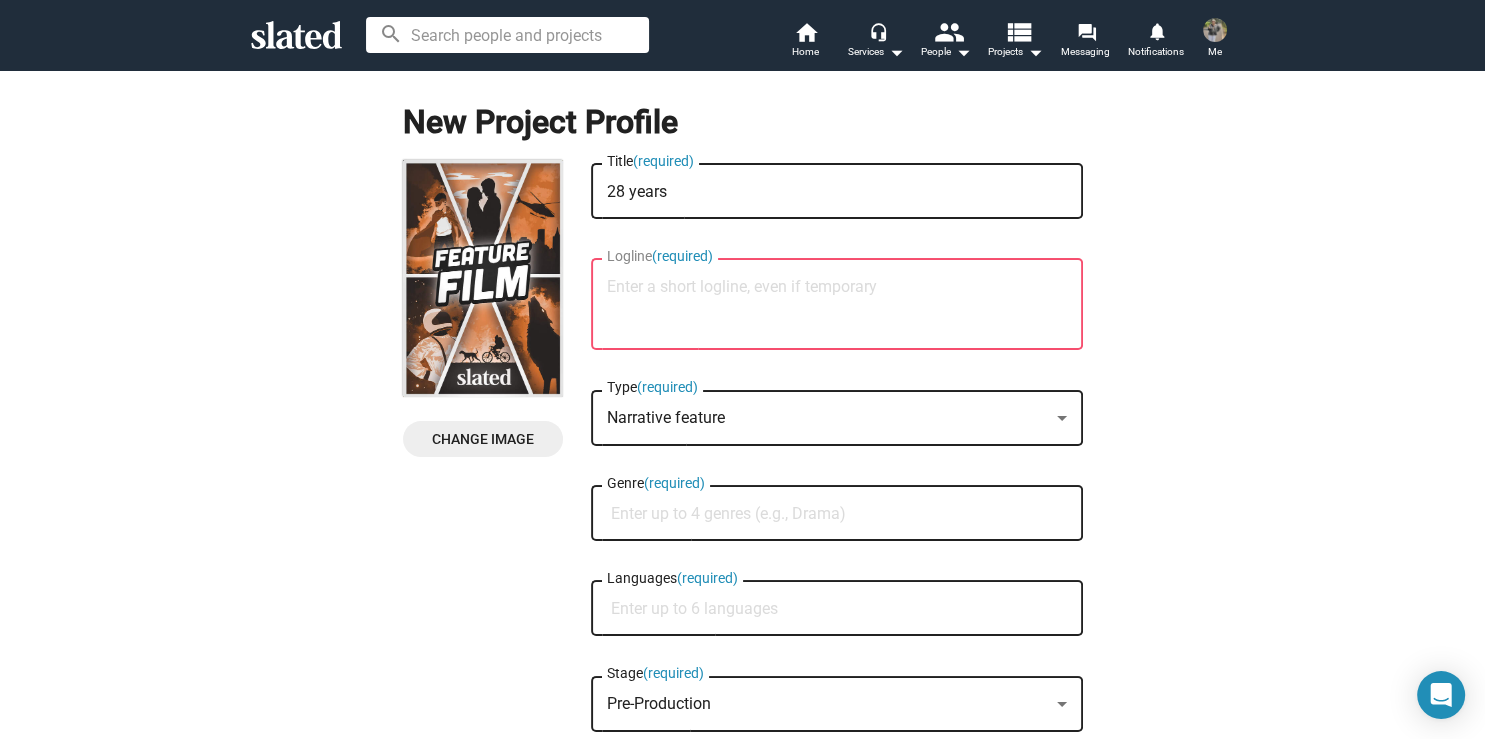 click at bounding box center [1062, 418] 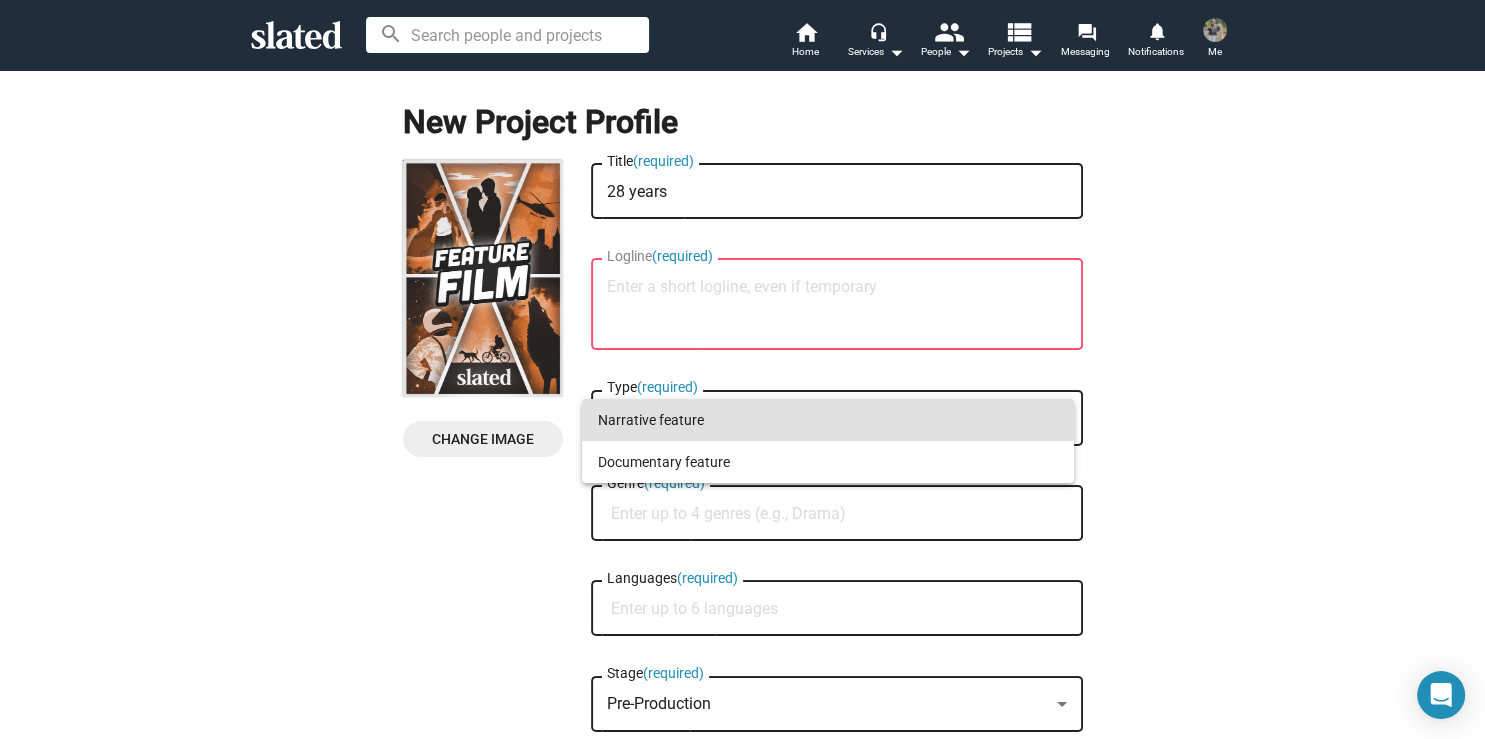 click on "Narrative feature" at bounding box center (828, 420) 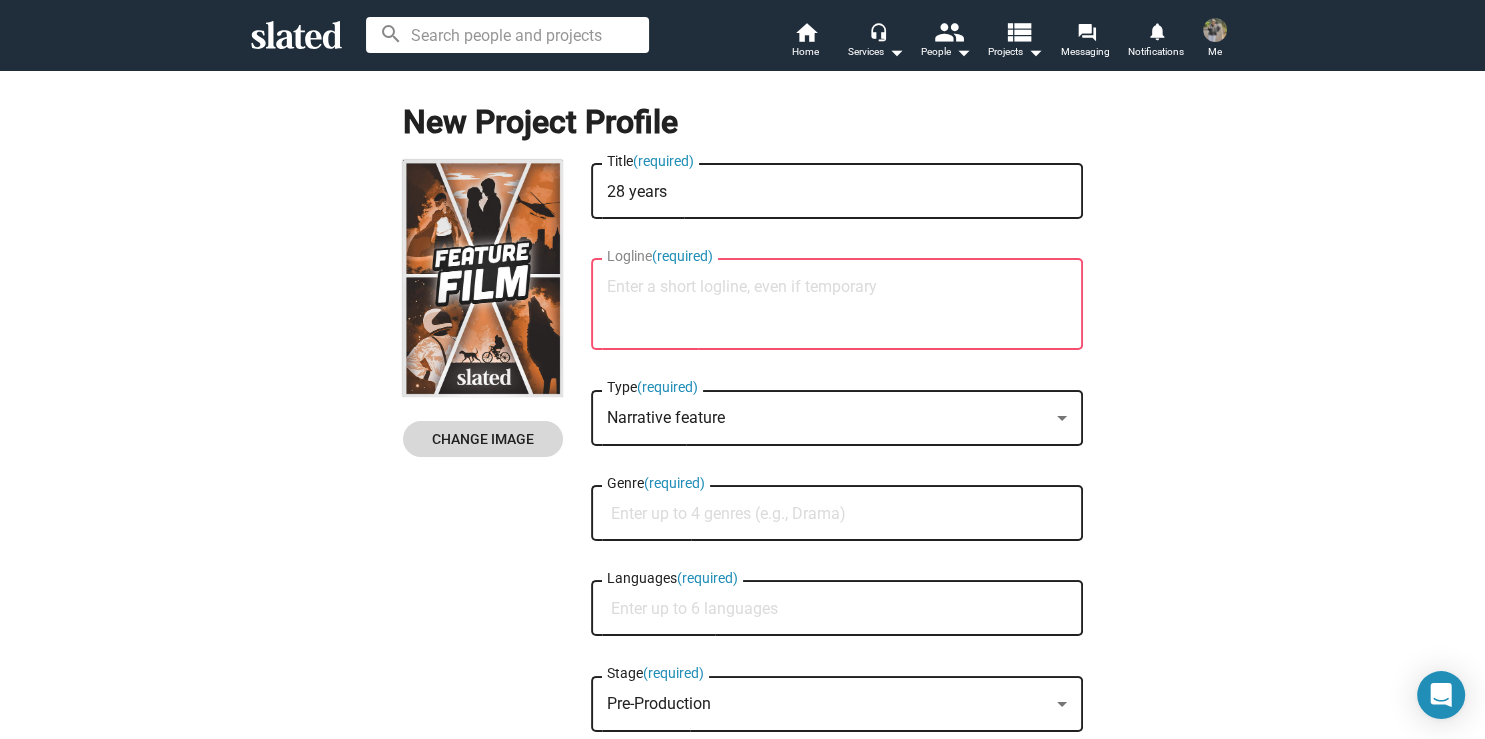 click on "Change Image" 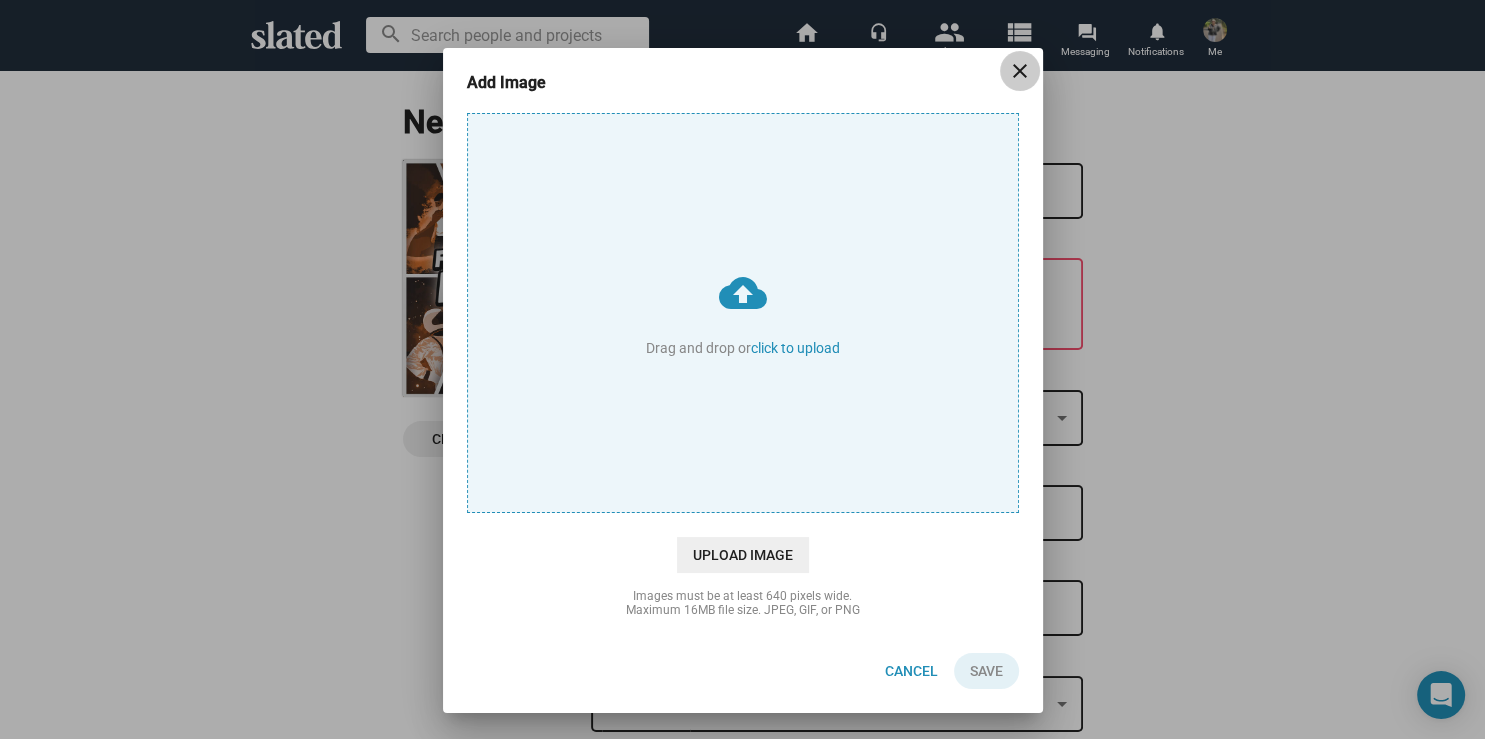 click on "close" at bounding box center [1020, 71] 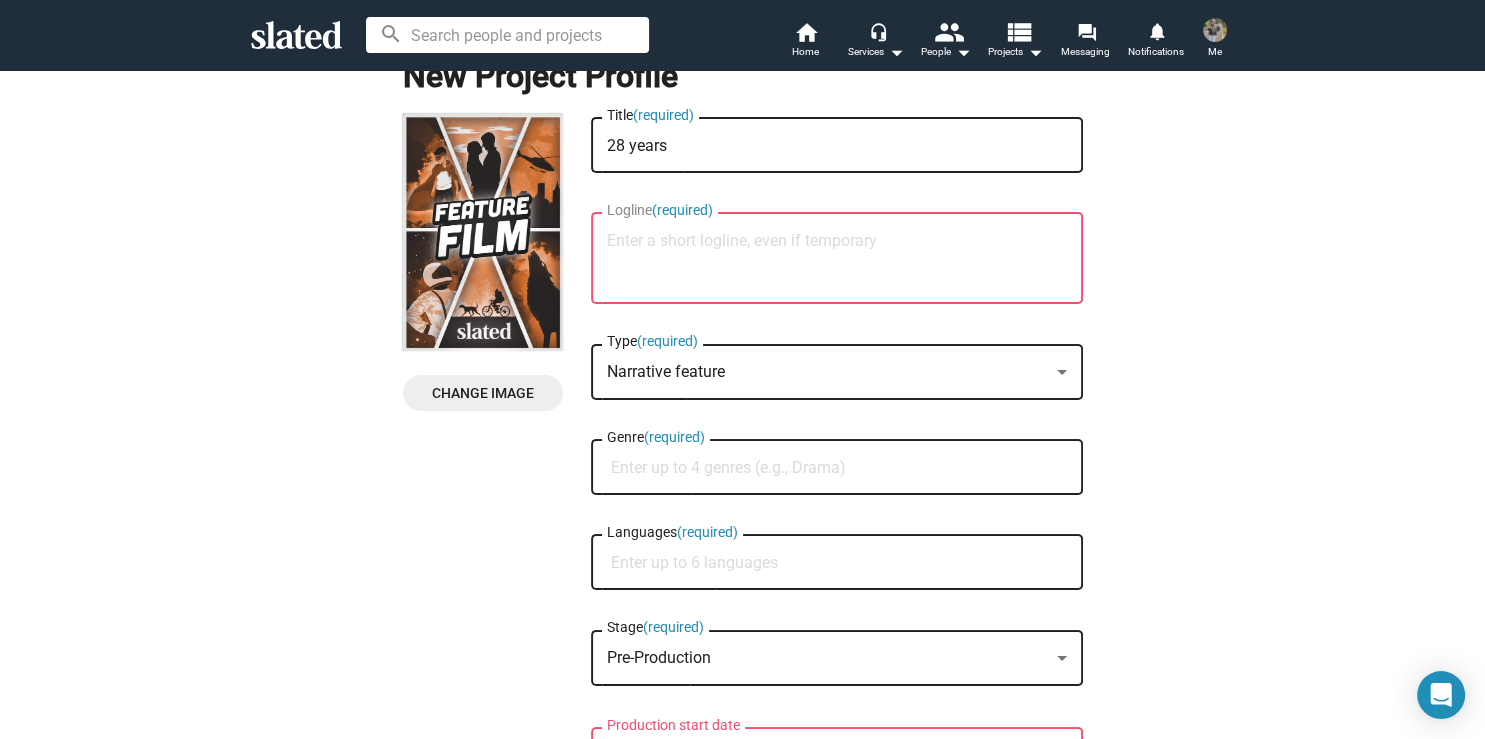 scroll, scrollTop: 0, scrollLeft: 0, axis: both 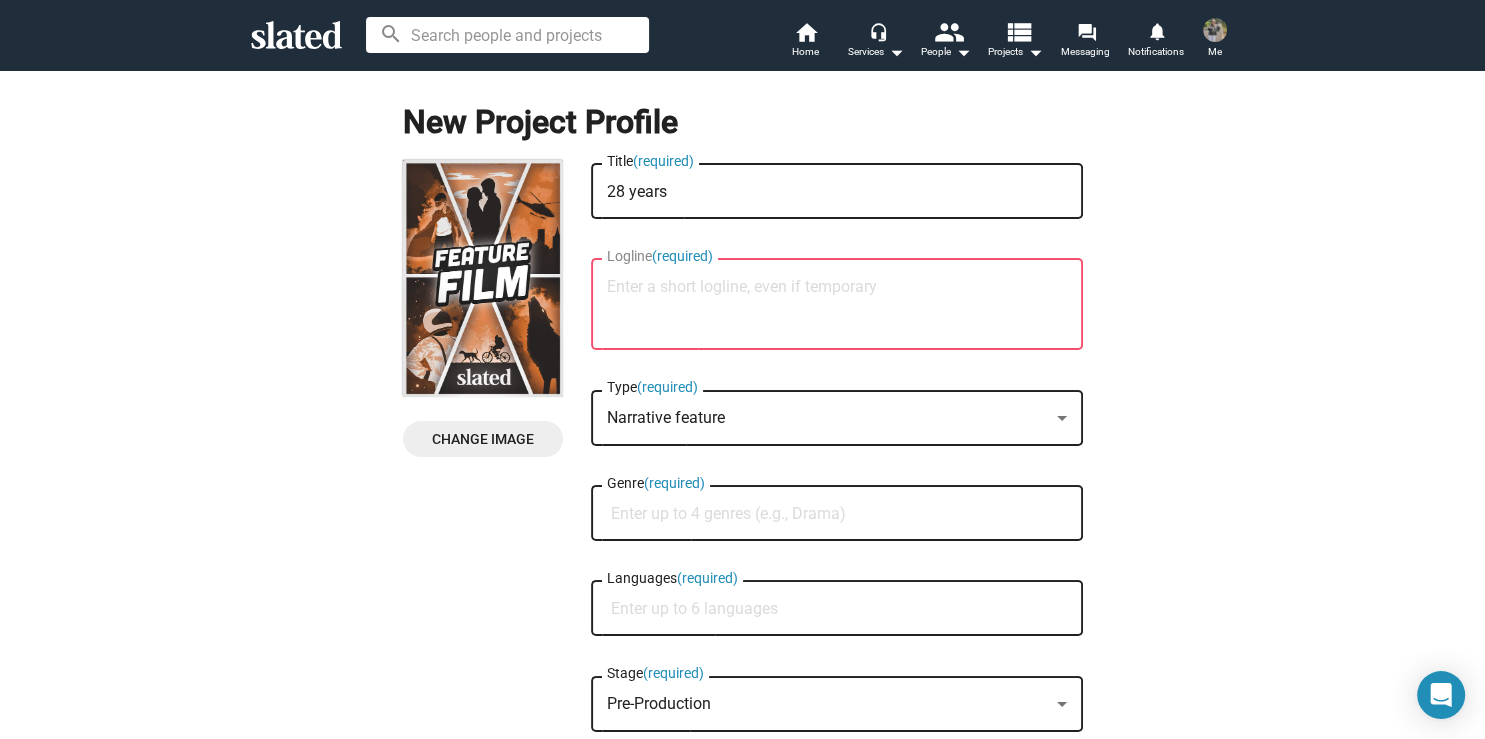 click at bounding box center [1062, 418] 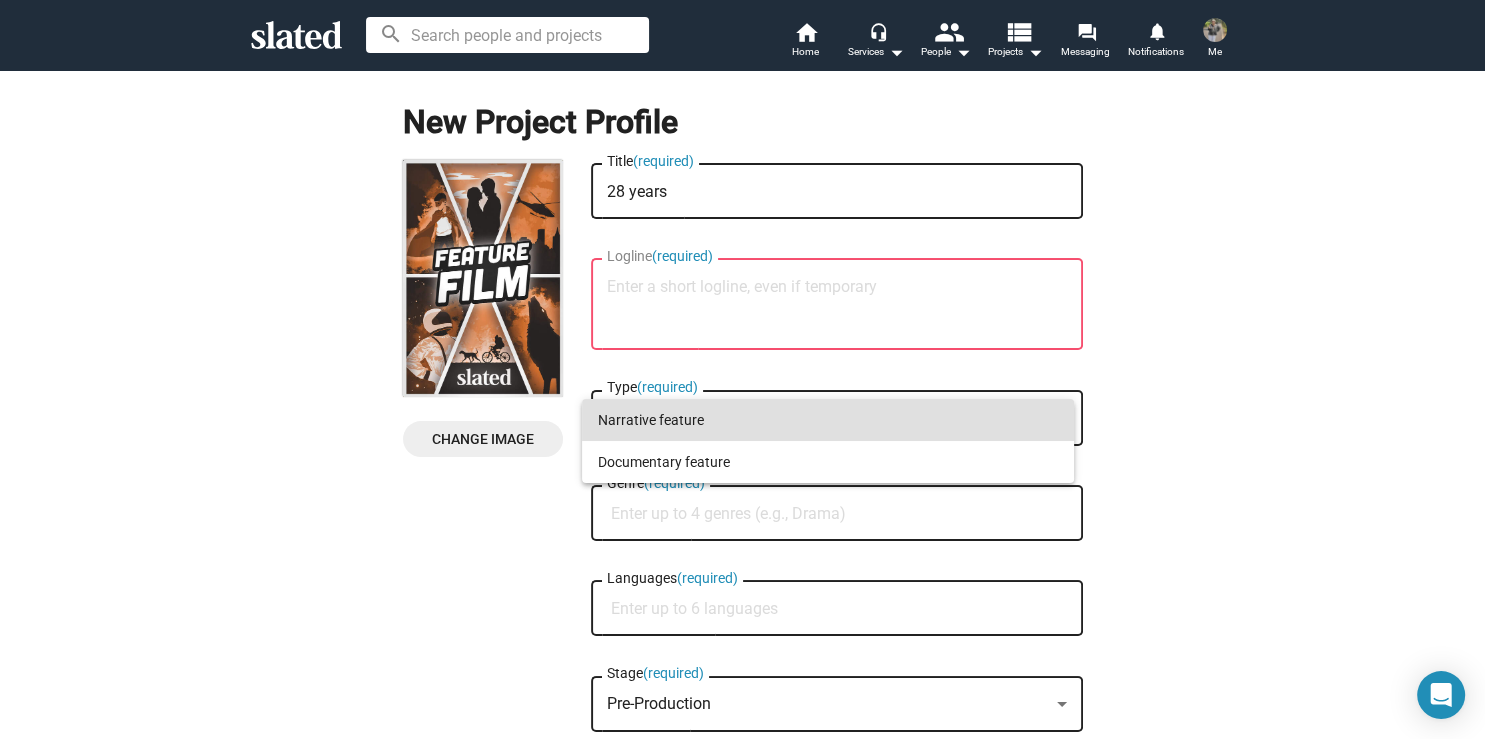 click on "Narrative feature" at bounding box center (828, 420) 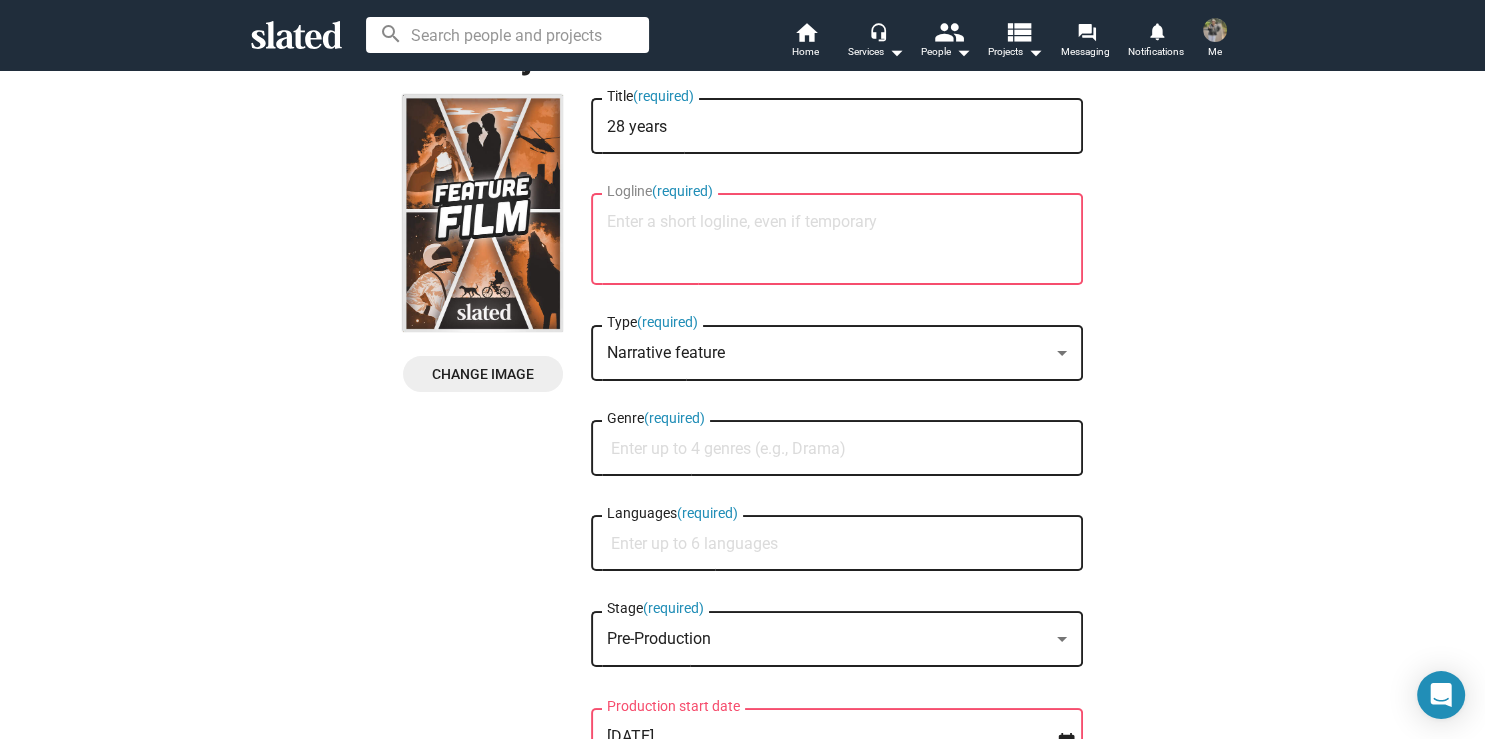 scroll, scrollTop: 0, scrollLeft: 0, axis: both 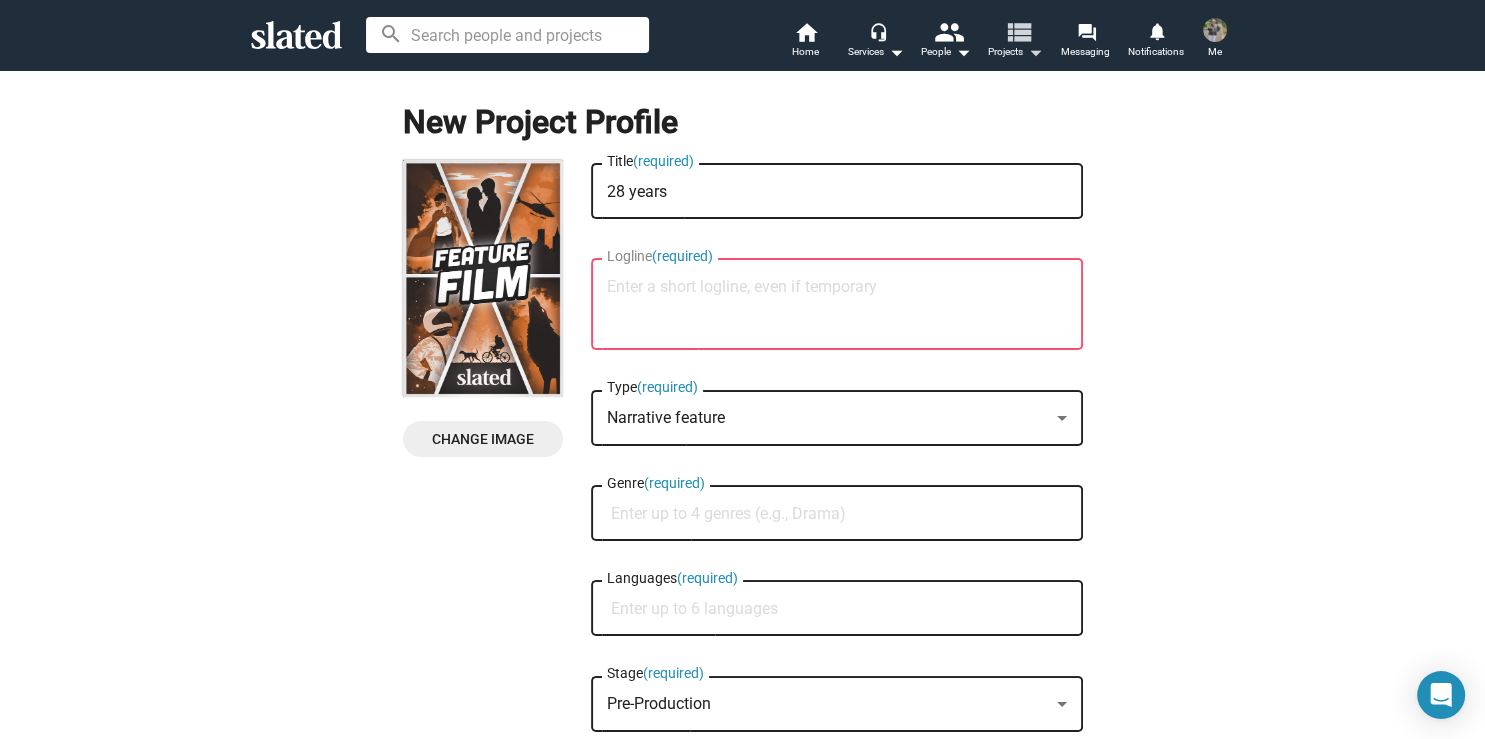 click on "view_list" at bounding box center [1017, 31] 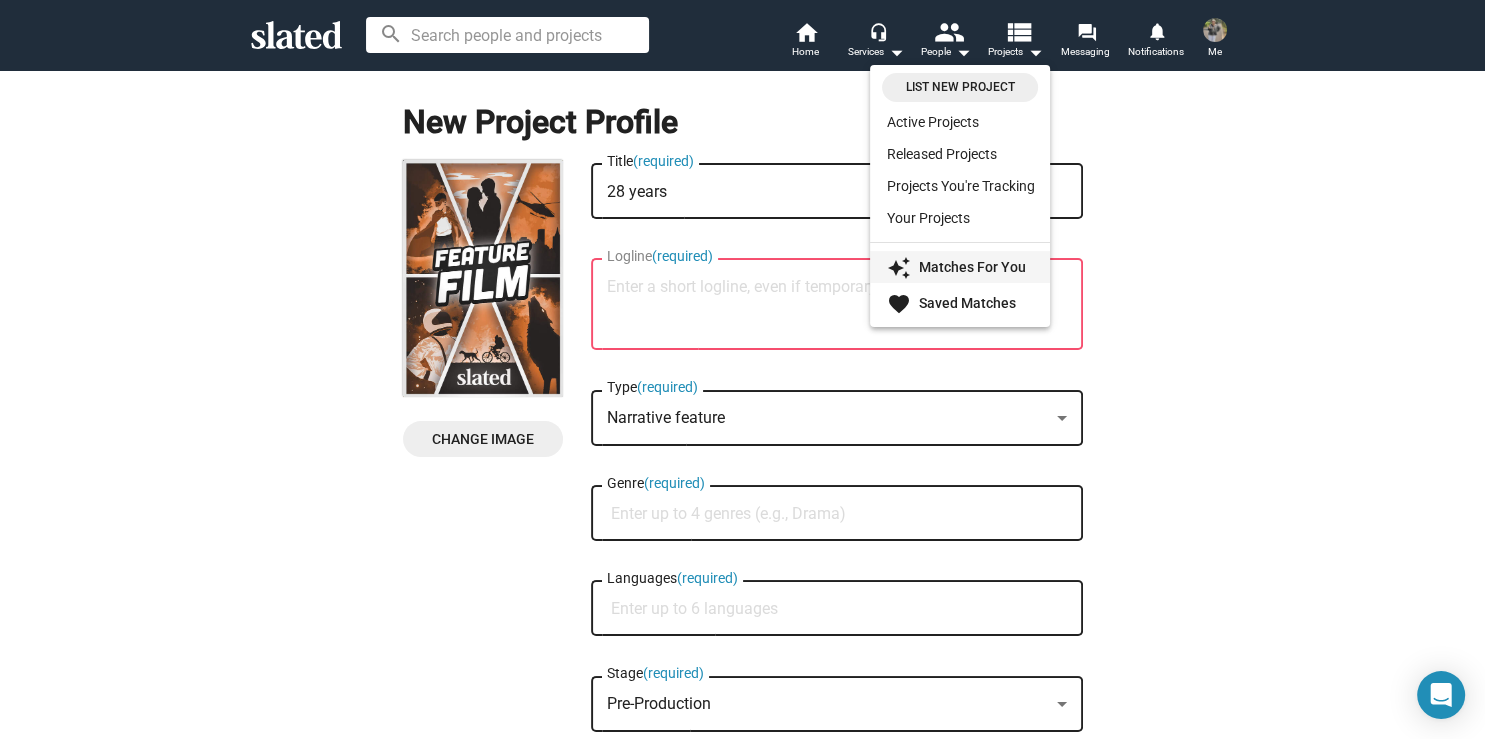 click on "Matches For You" at bounding box center (971, 267) 